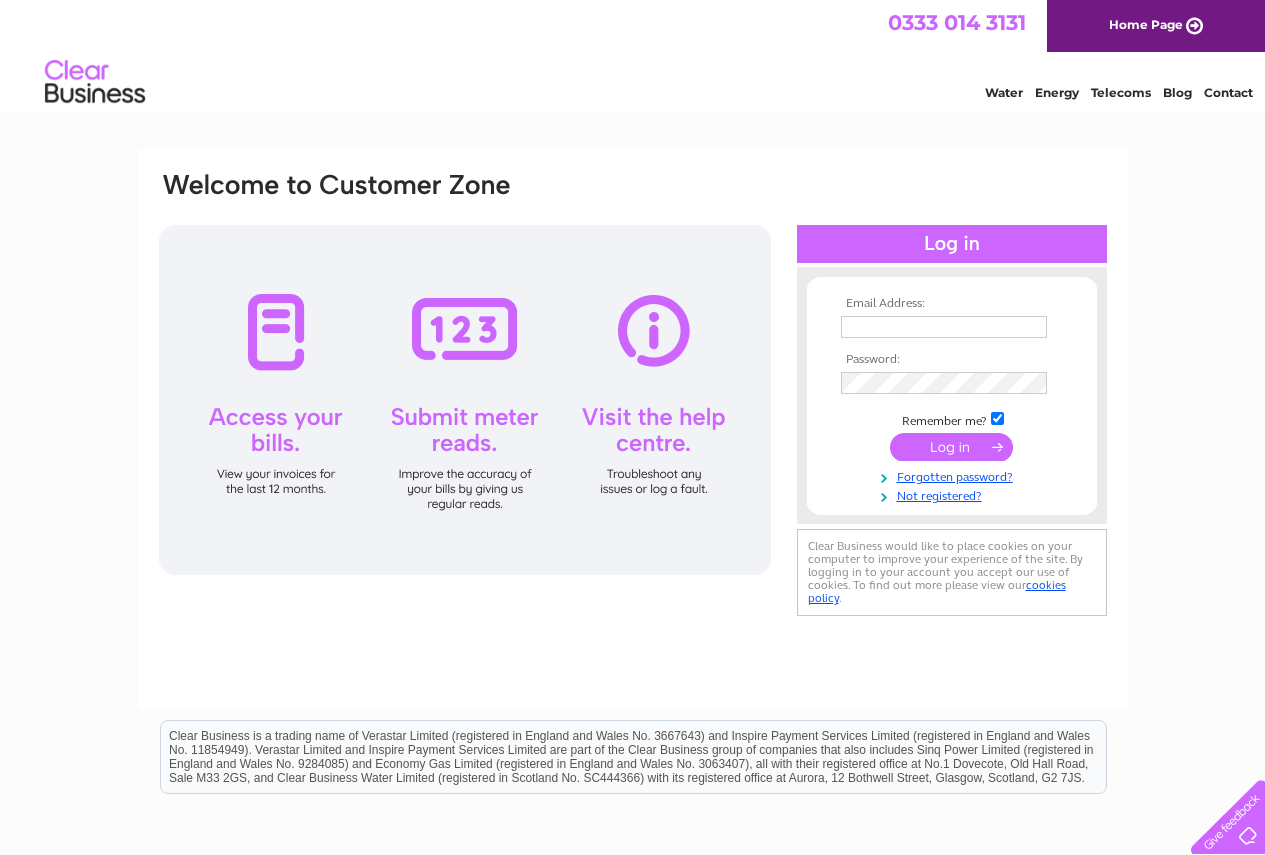 scroll, scrollTop: 0, scrollLeft: 0, axis: both 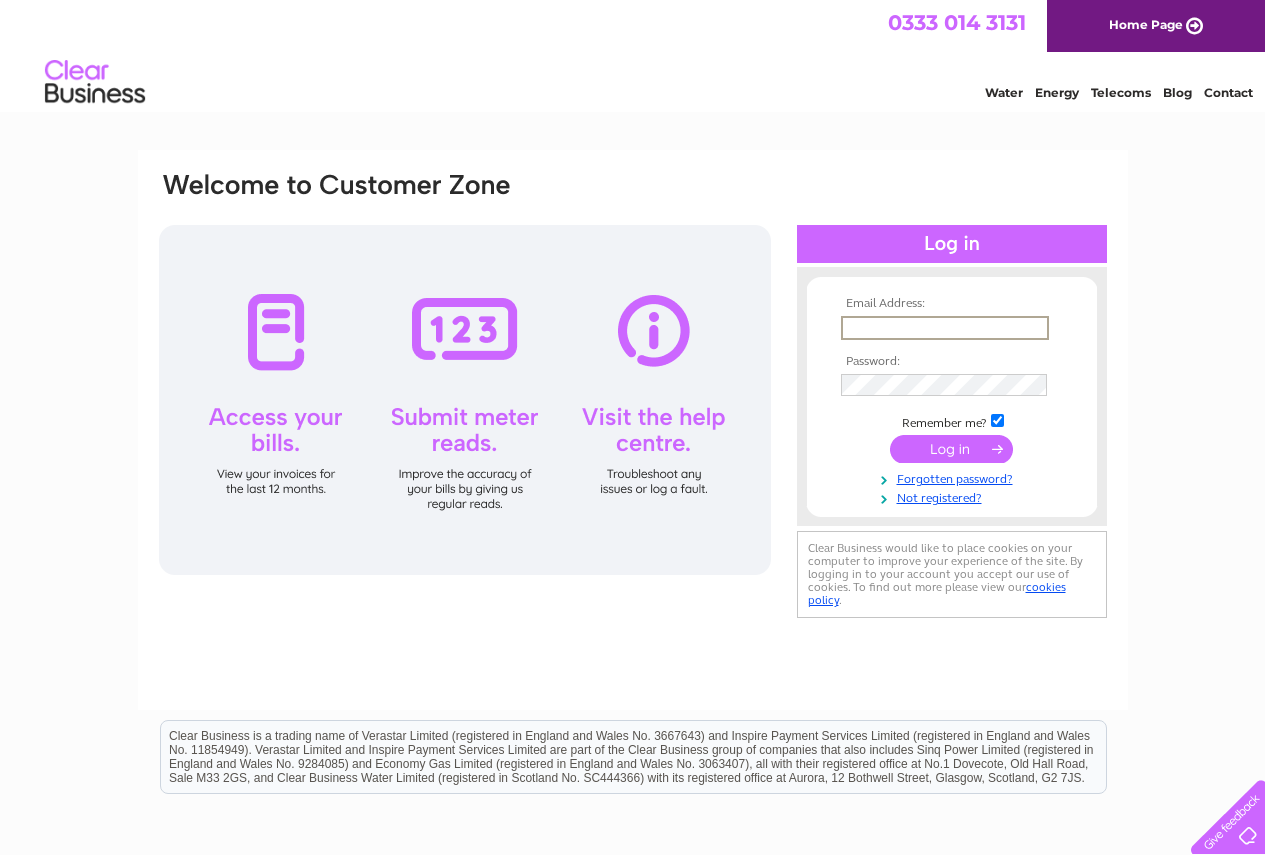 type on "jen@howelljones.plus.com" 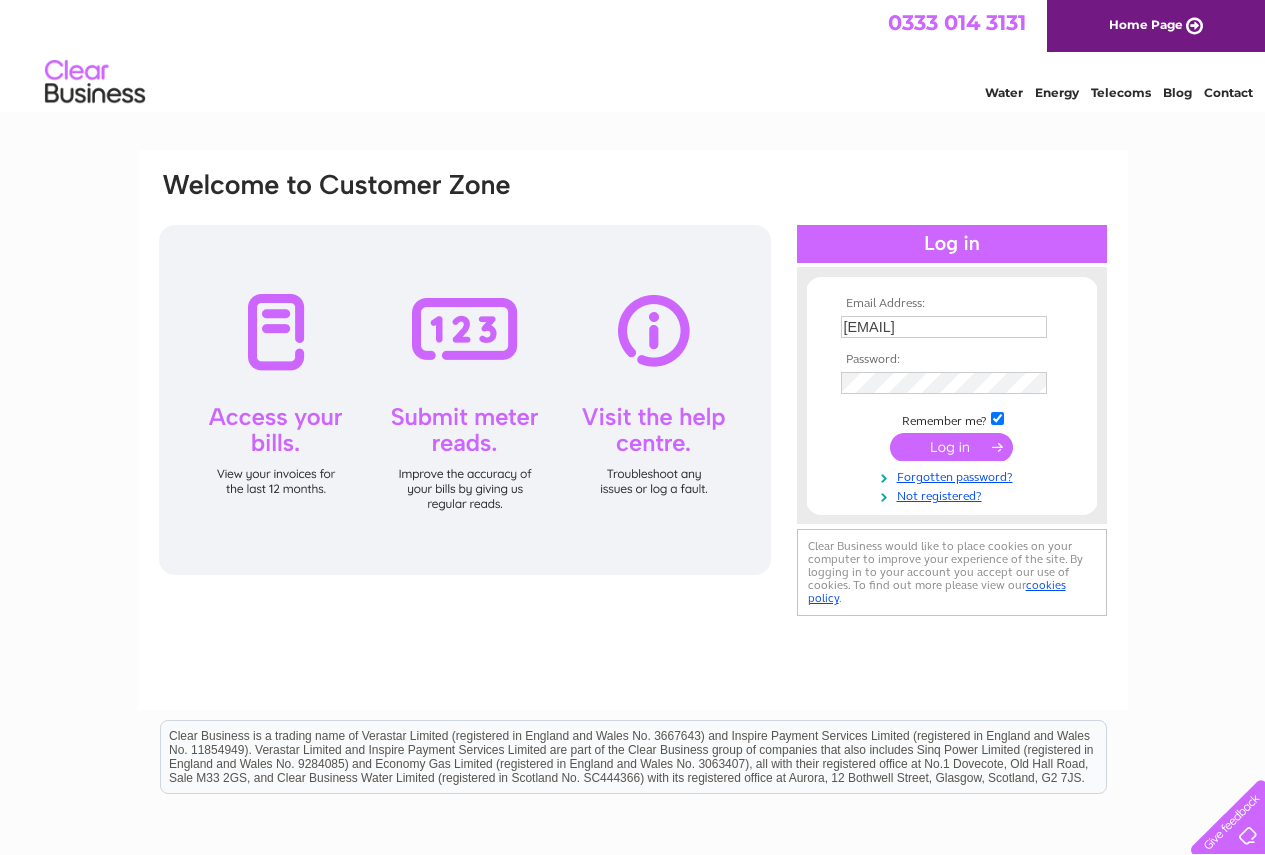 click at bounding box center [951, 447] 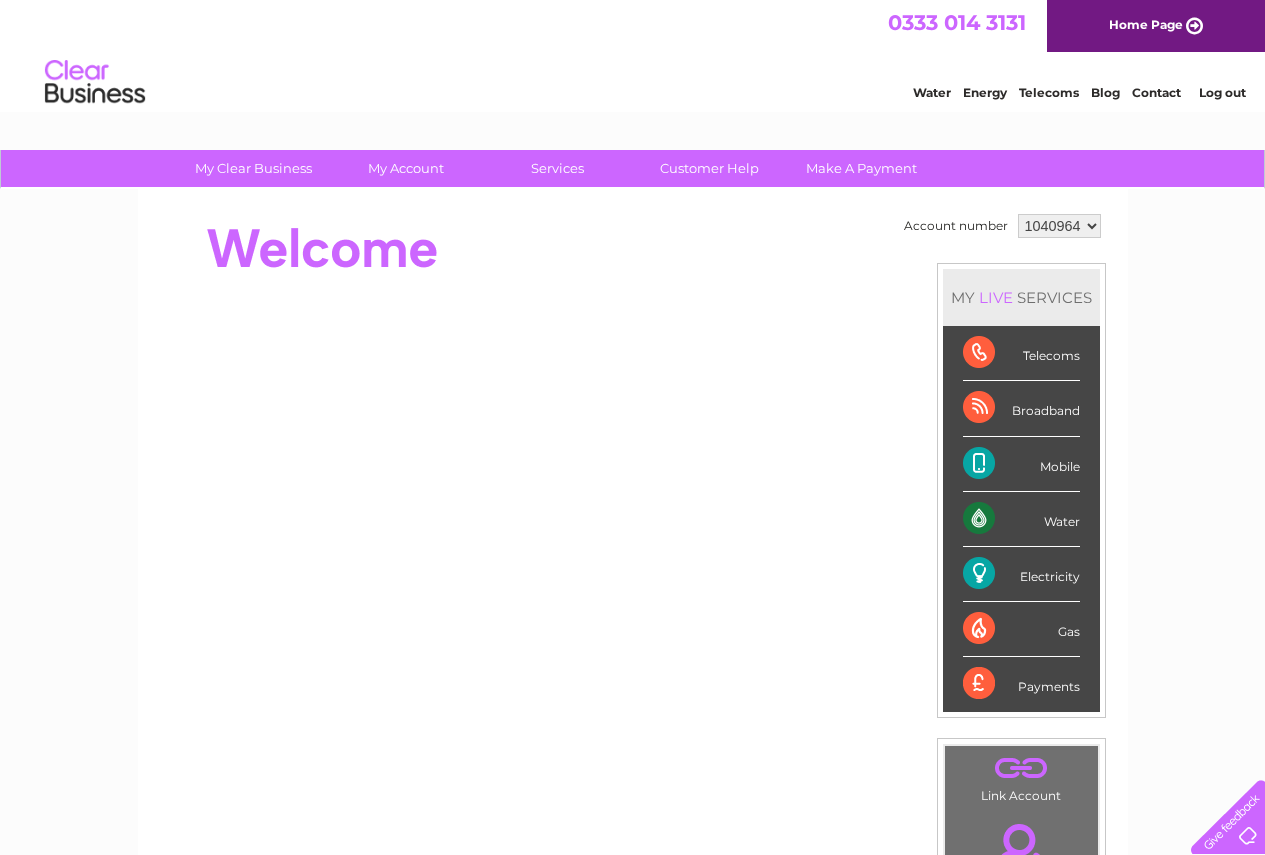 scroll, scrollTop: 0, scrollLeft: 0, axis: both 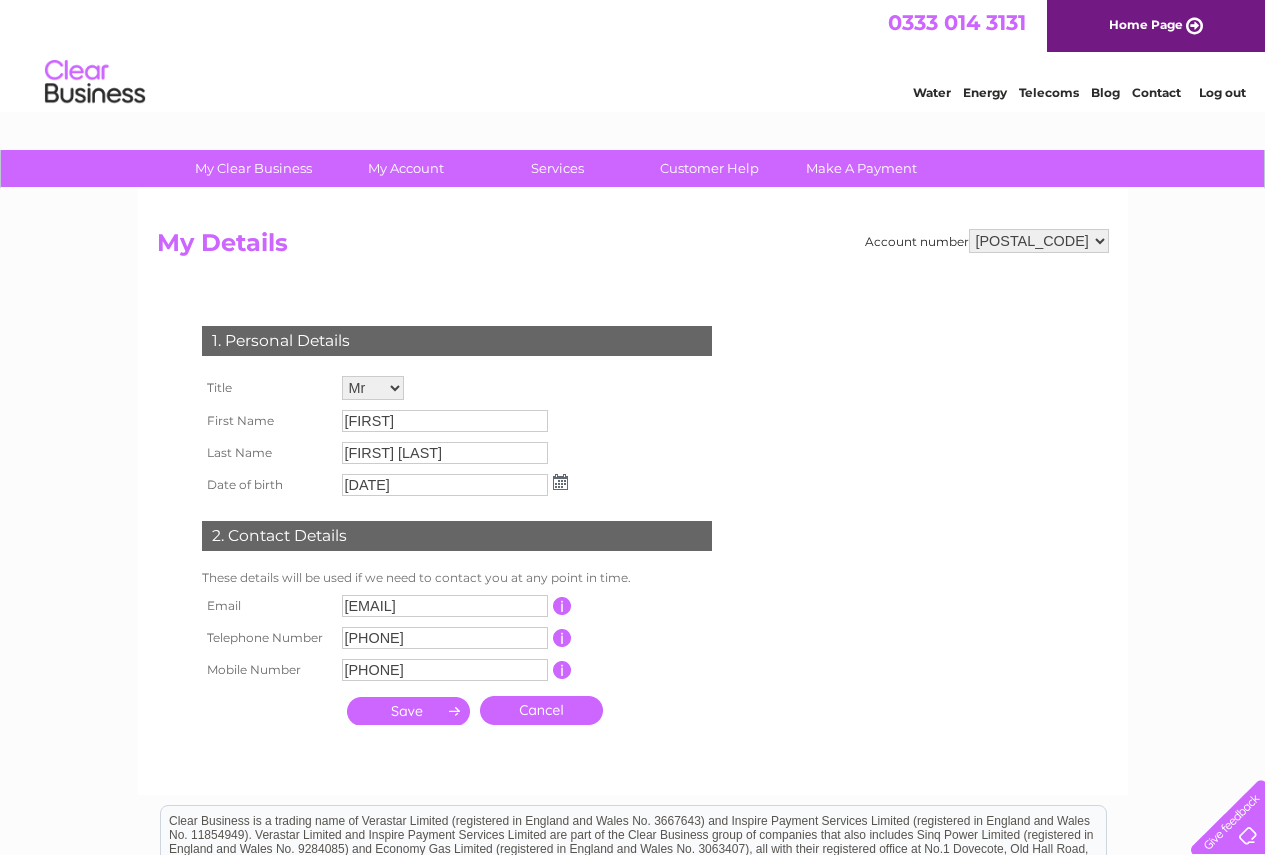 click on "Home Page" at bounding box center (1156, 26) 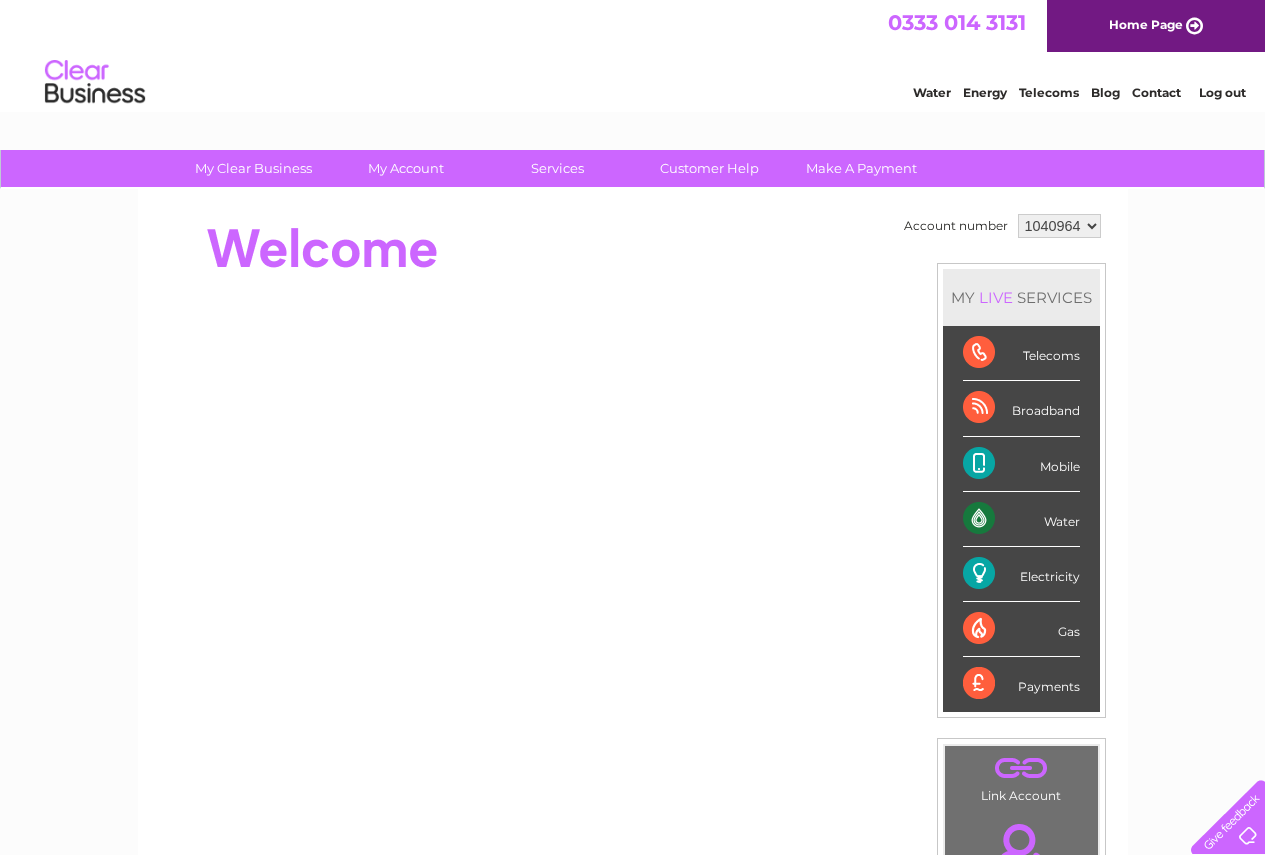 scroll, scrollTop: 0, scrollLeft: 0, axis: both 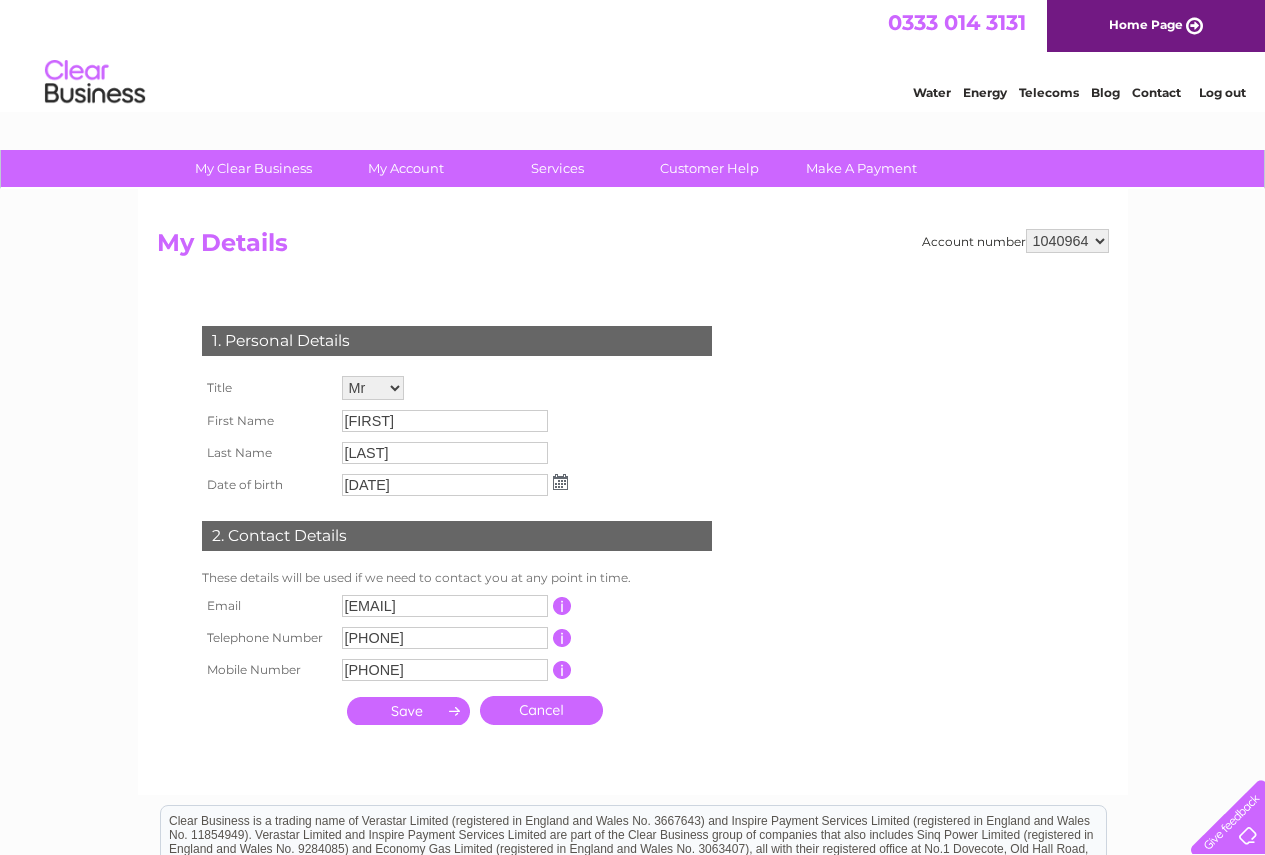 click at bounding box center (408, 711) 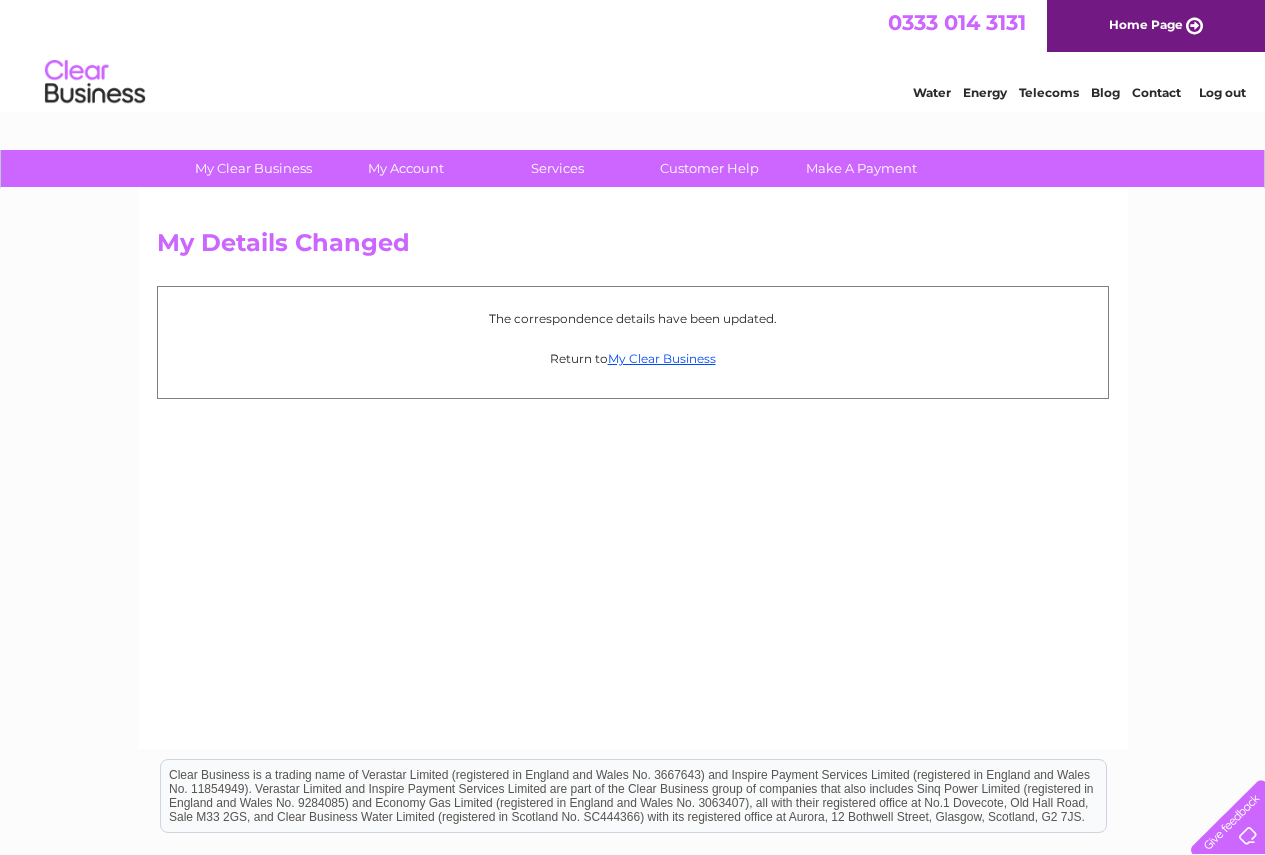 scroll, scrollTop: 0, scrollLeft: 0, axis: both 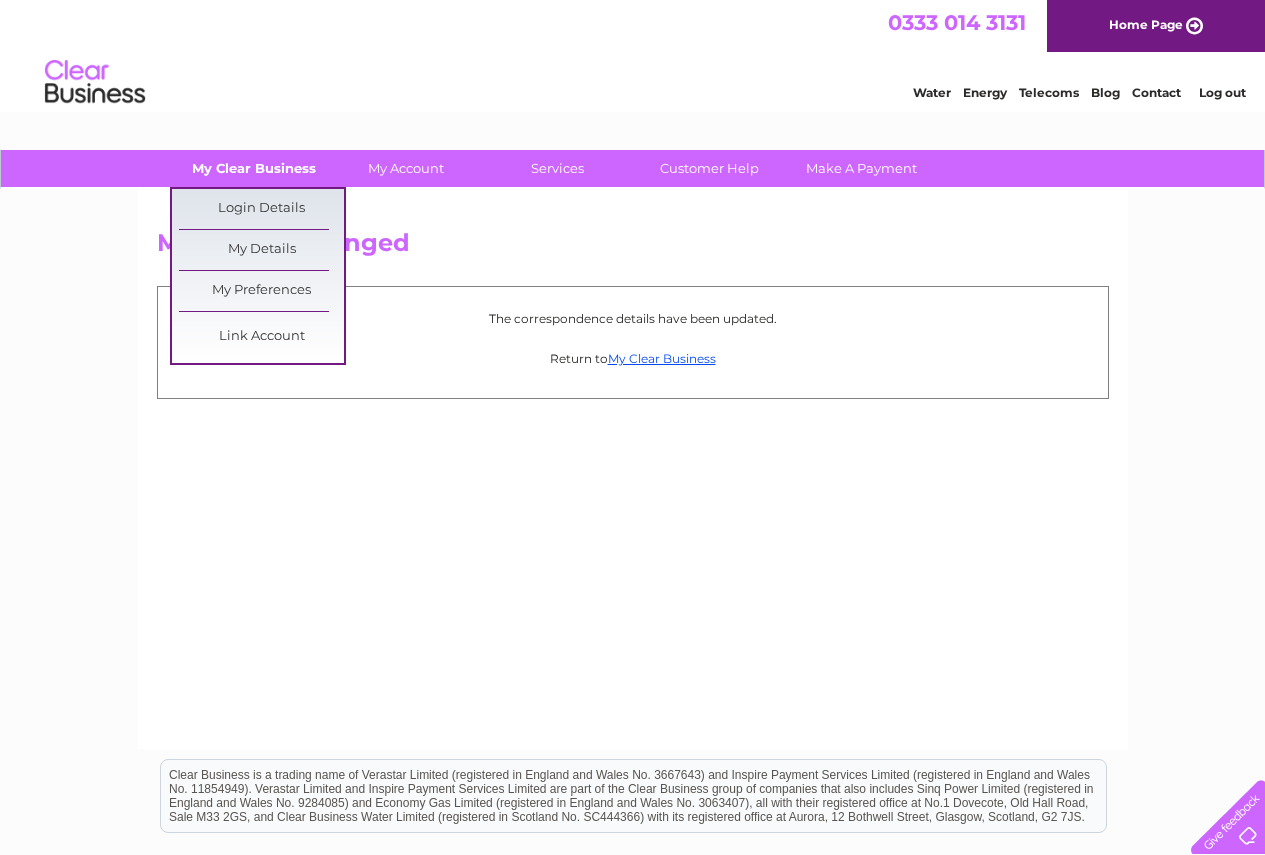 click on "My Clear Business" at bounding box center (253, 168) 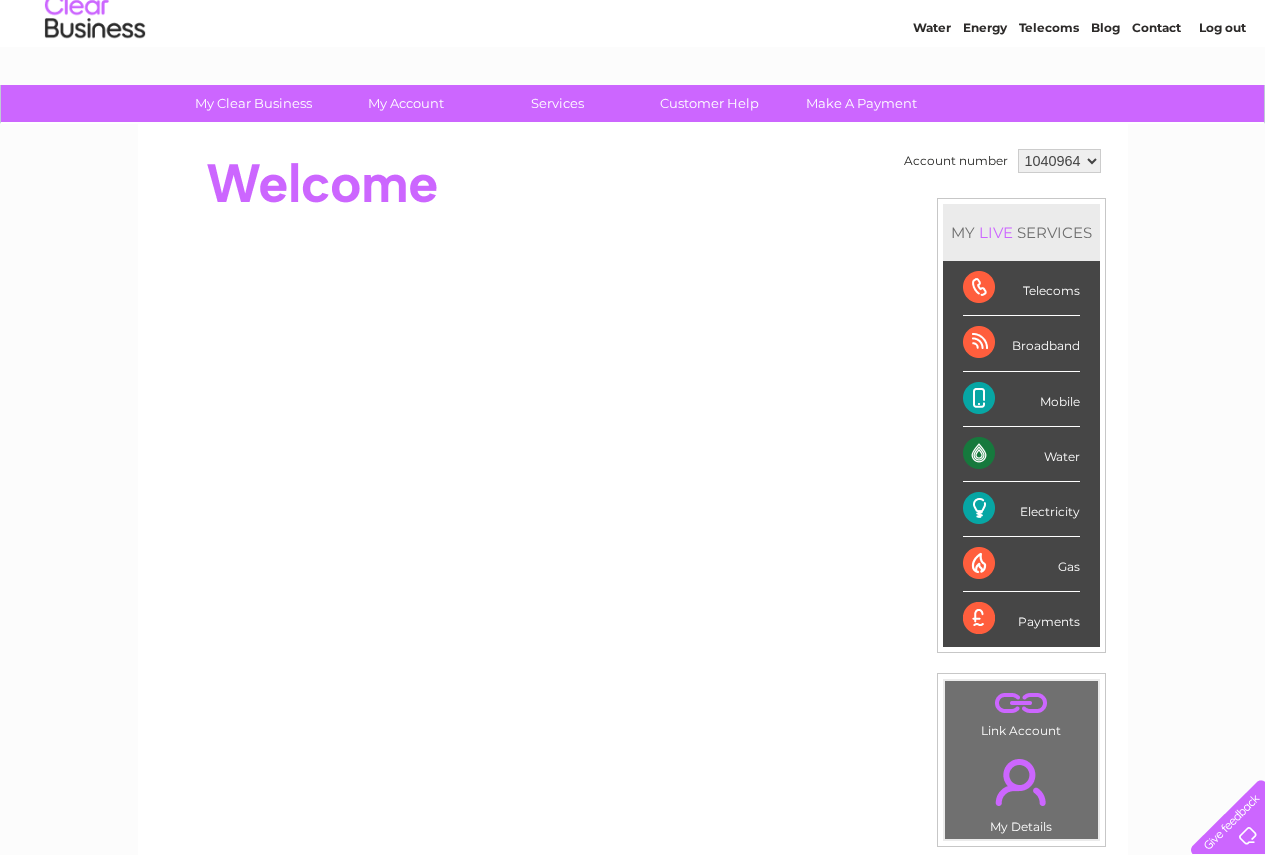 scroll, scrollTop: 100, scrollLeft: 0, axis: vertical 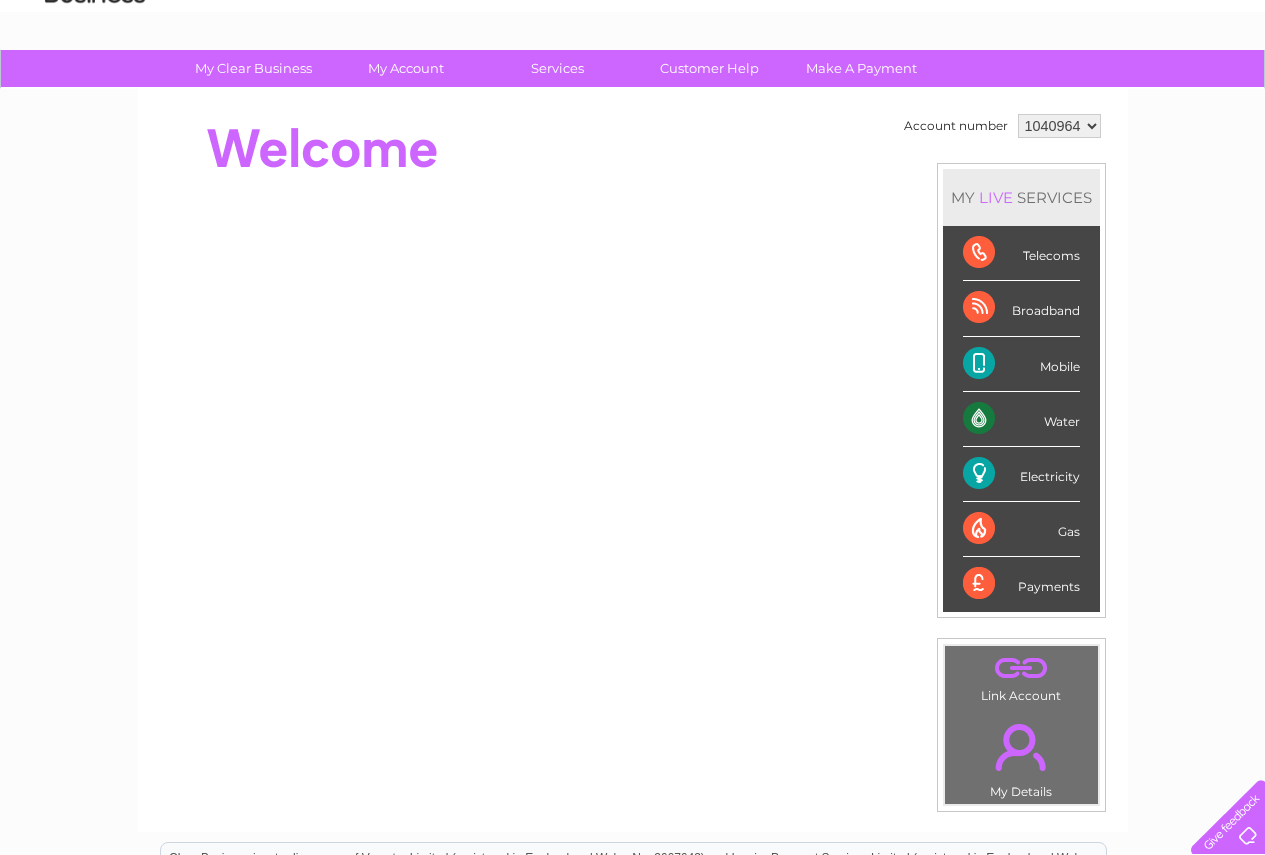 click on "Electricity" at bounding box center [1021, 474] 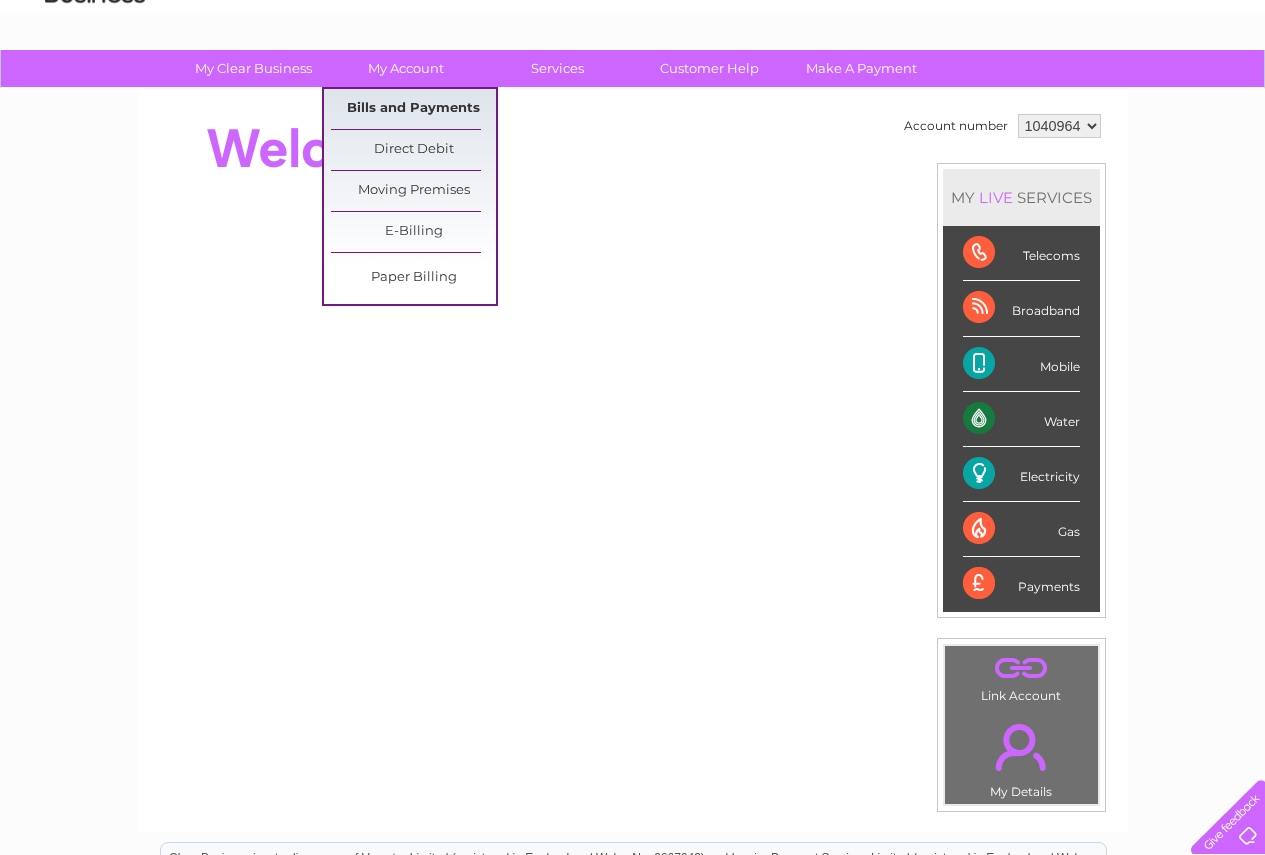 click on "Bills and Payments" at bounding box center [413, 109] 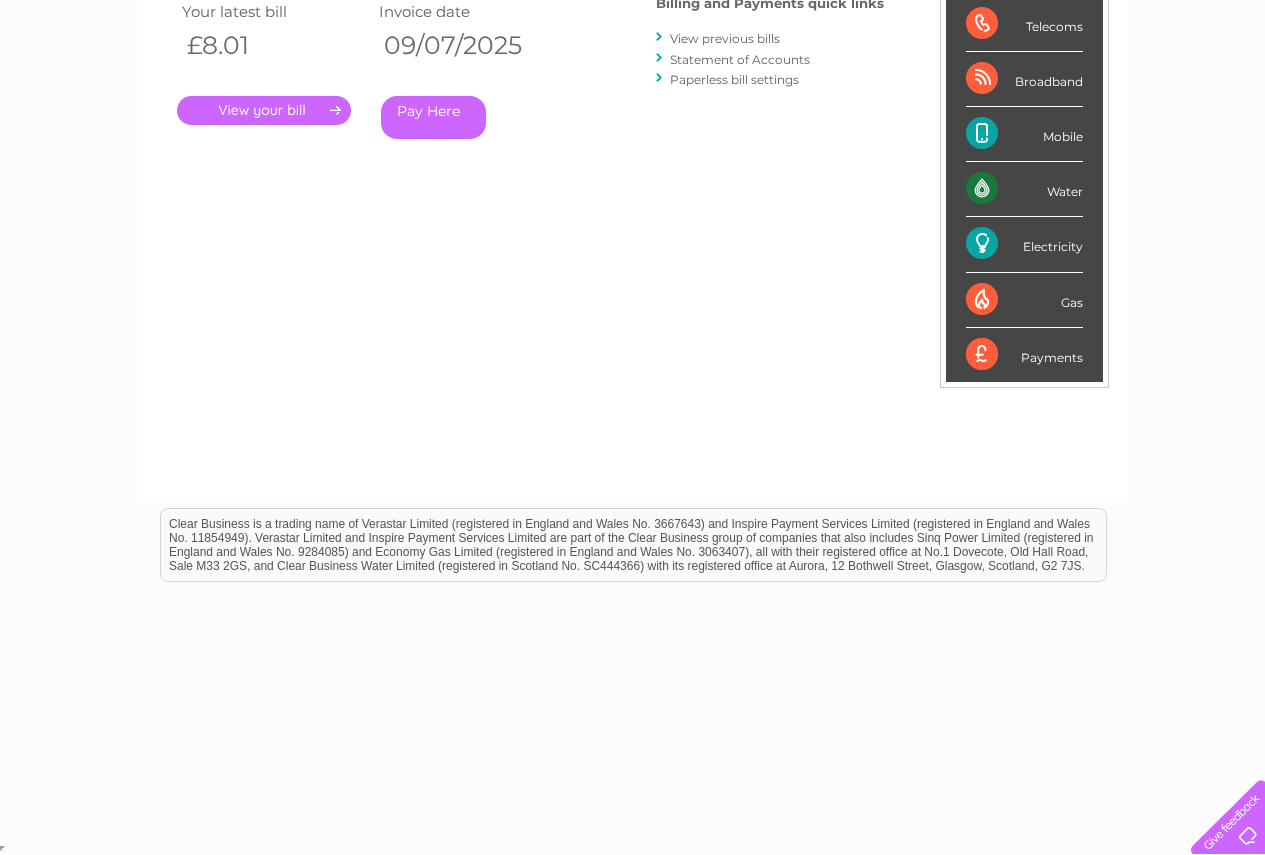 scroll, scrollTop: 0, scrollLeft: 0, axis: both 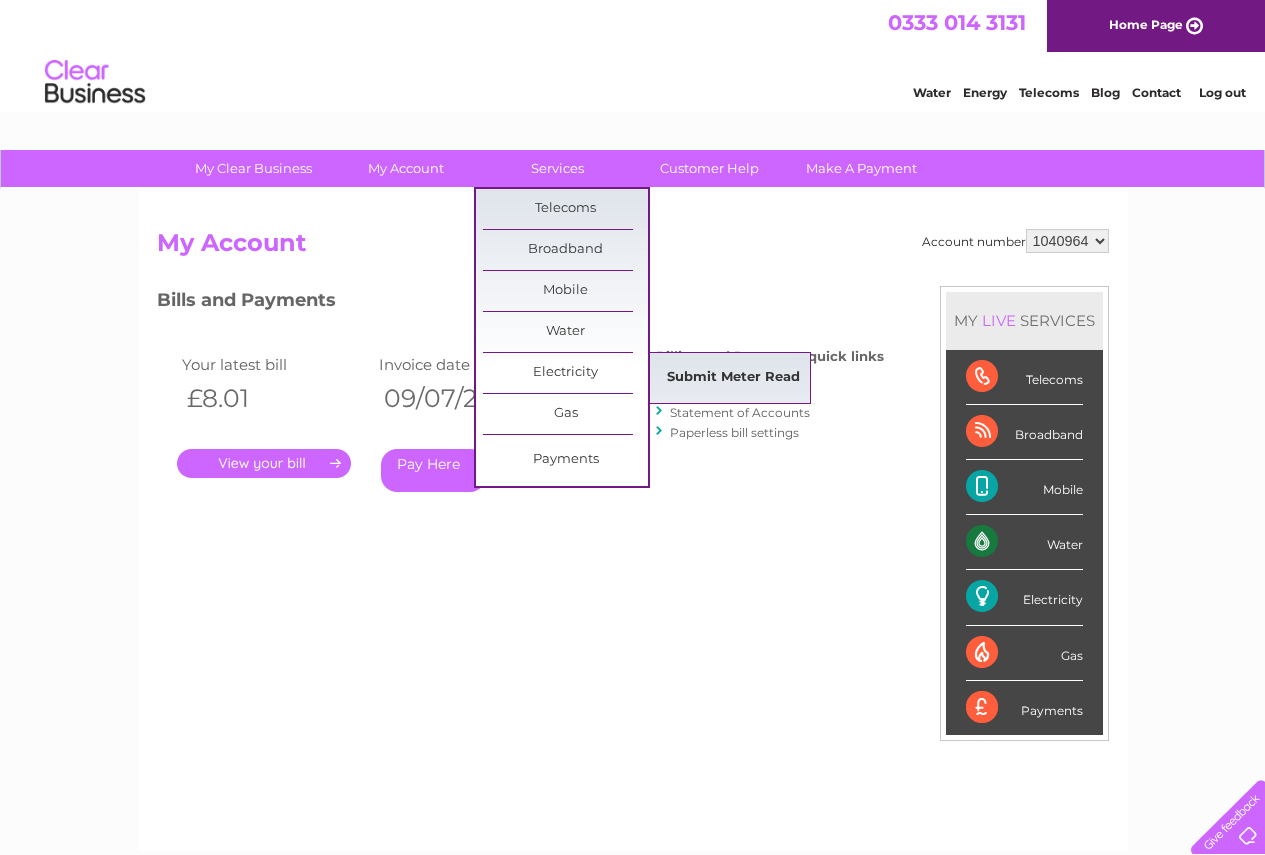 click on "Submit Meter Read" at bounding box center [733, 378] 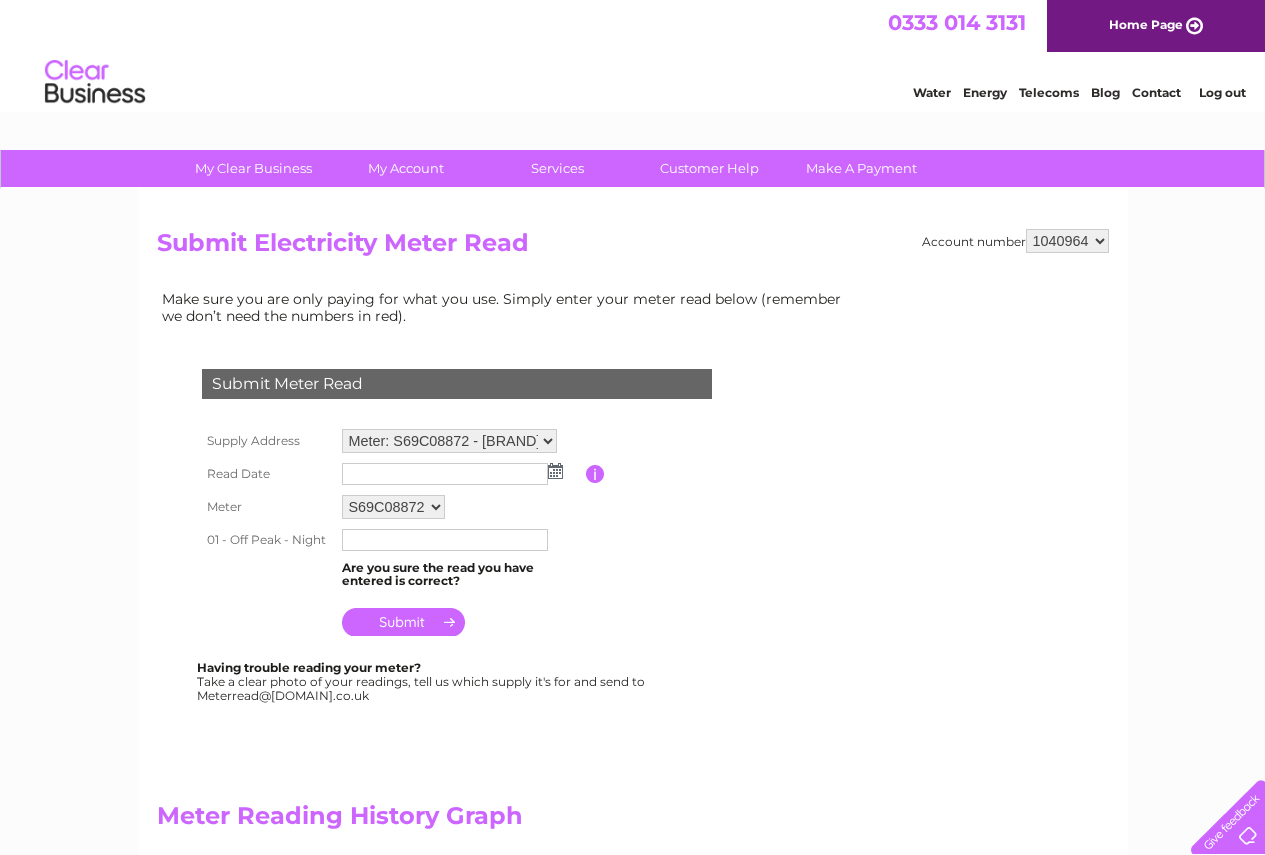 scroll, scrollTop: 0, scrollLeft: 0, axis: both 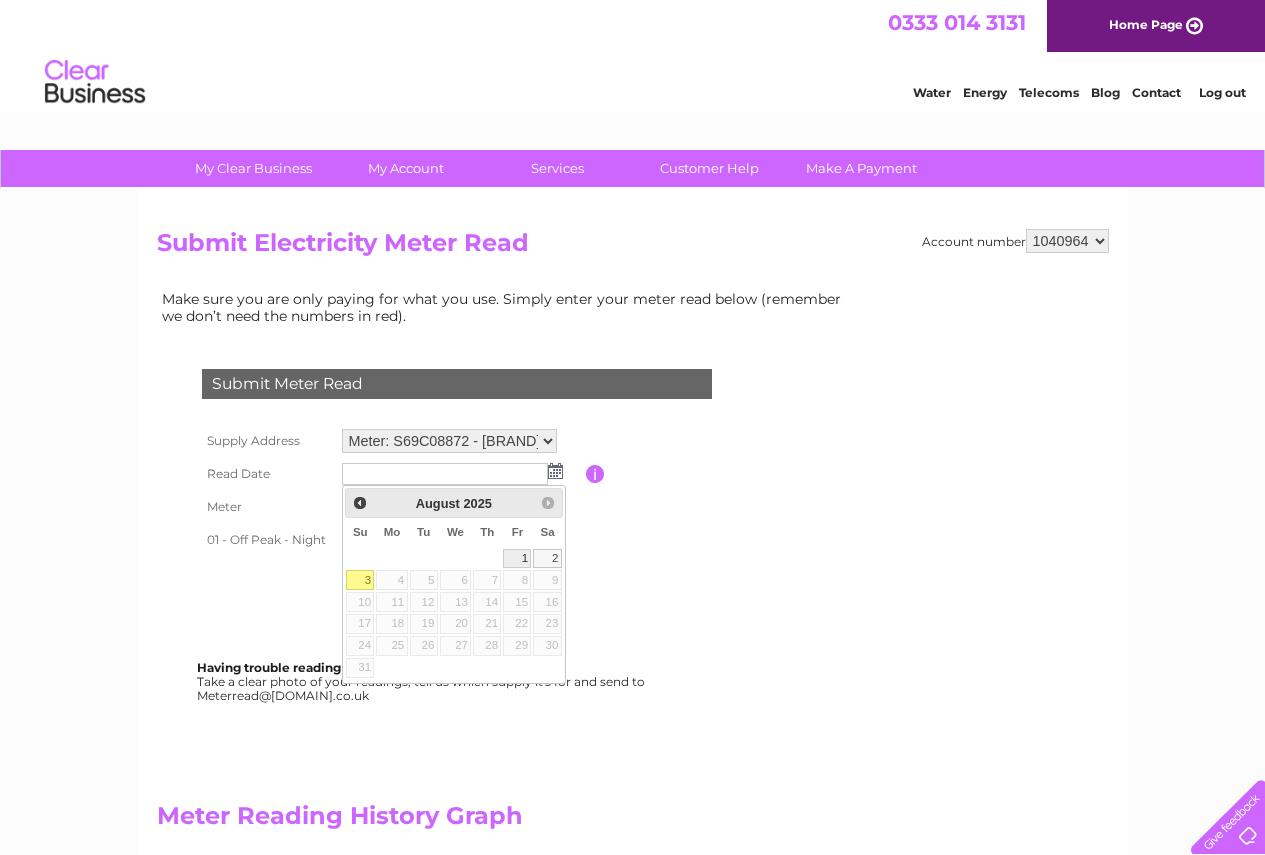 click on "1" at bounding box center (517, 559) 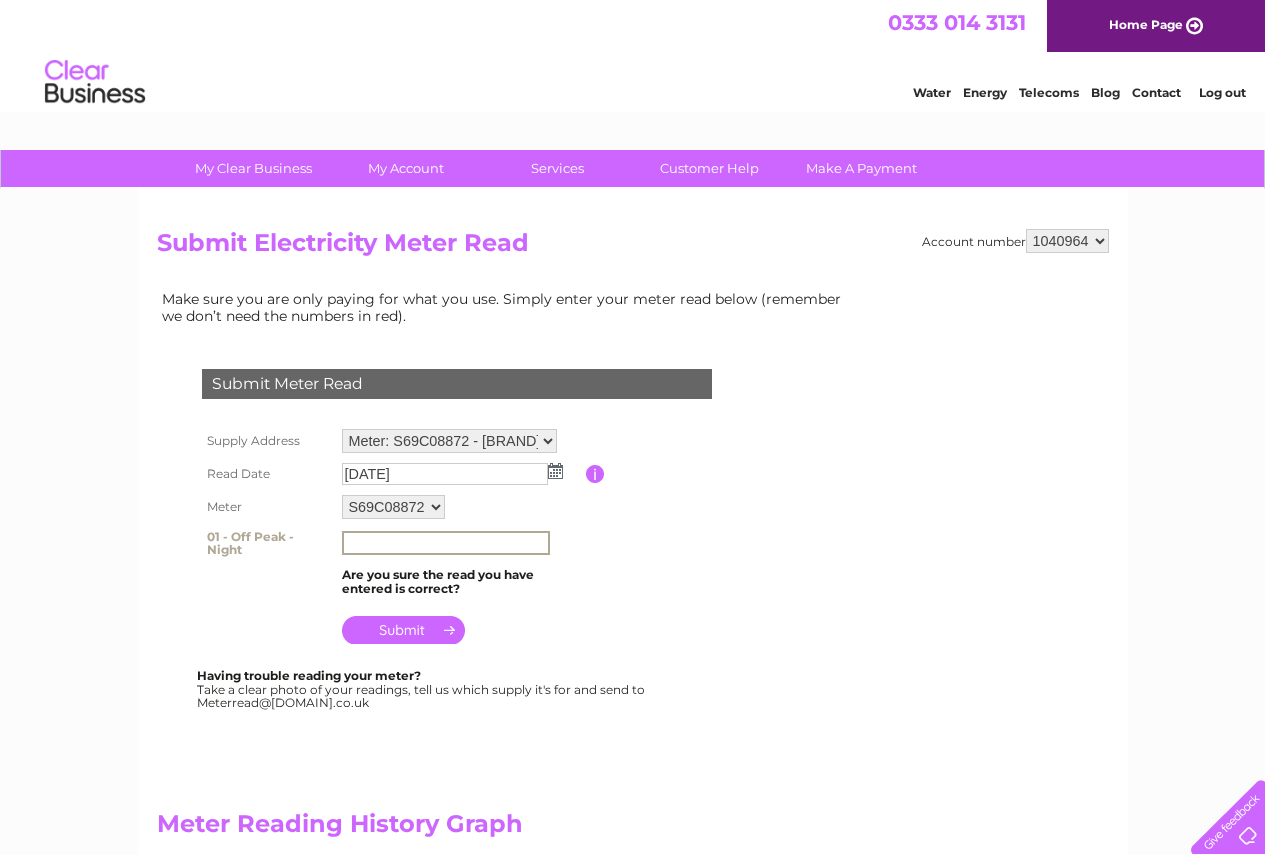 click at bounding box center [446, 543] 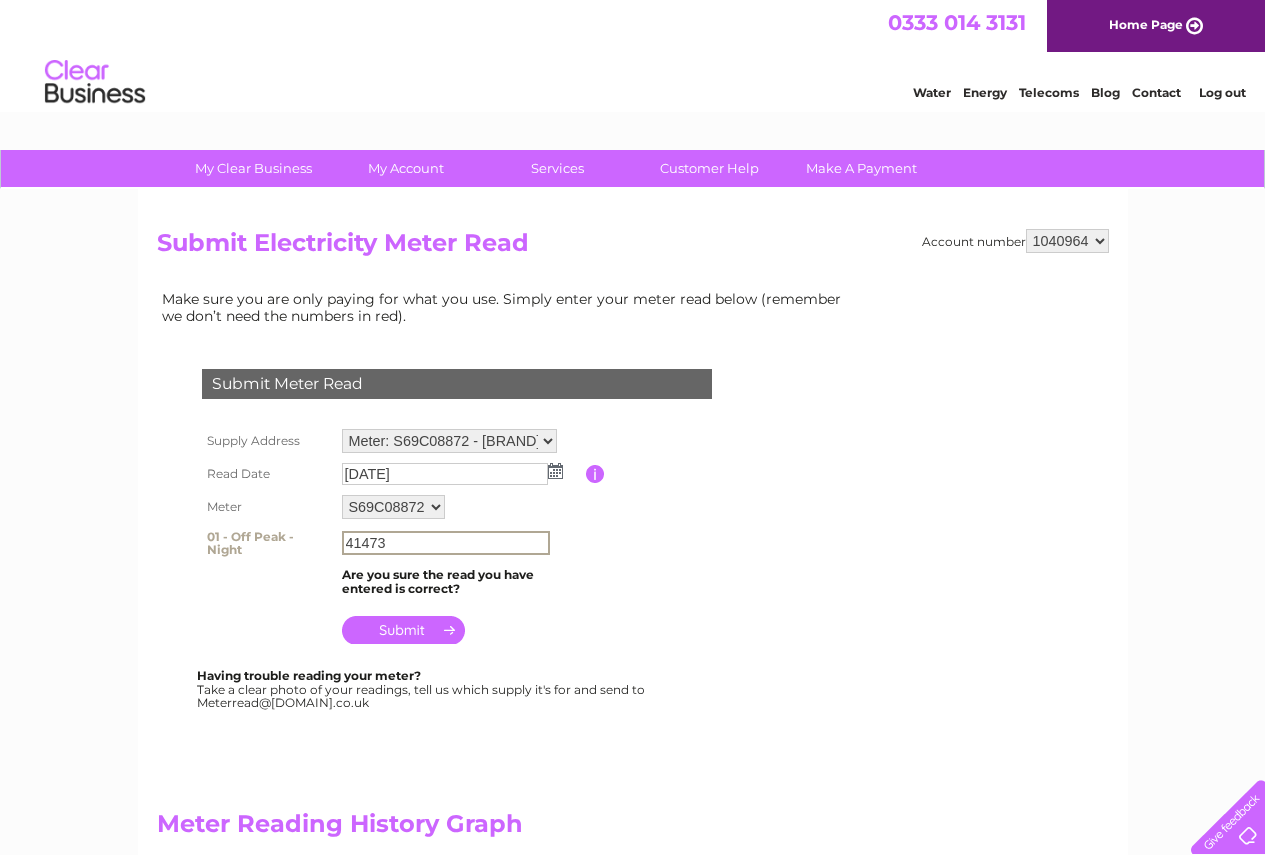 type on "41473" 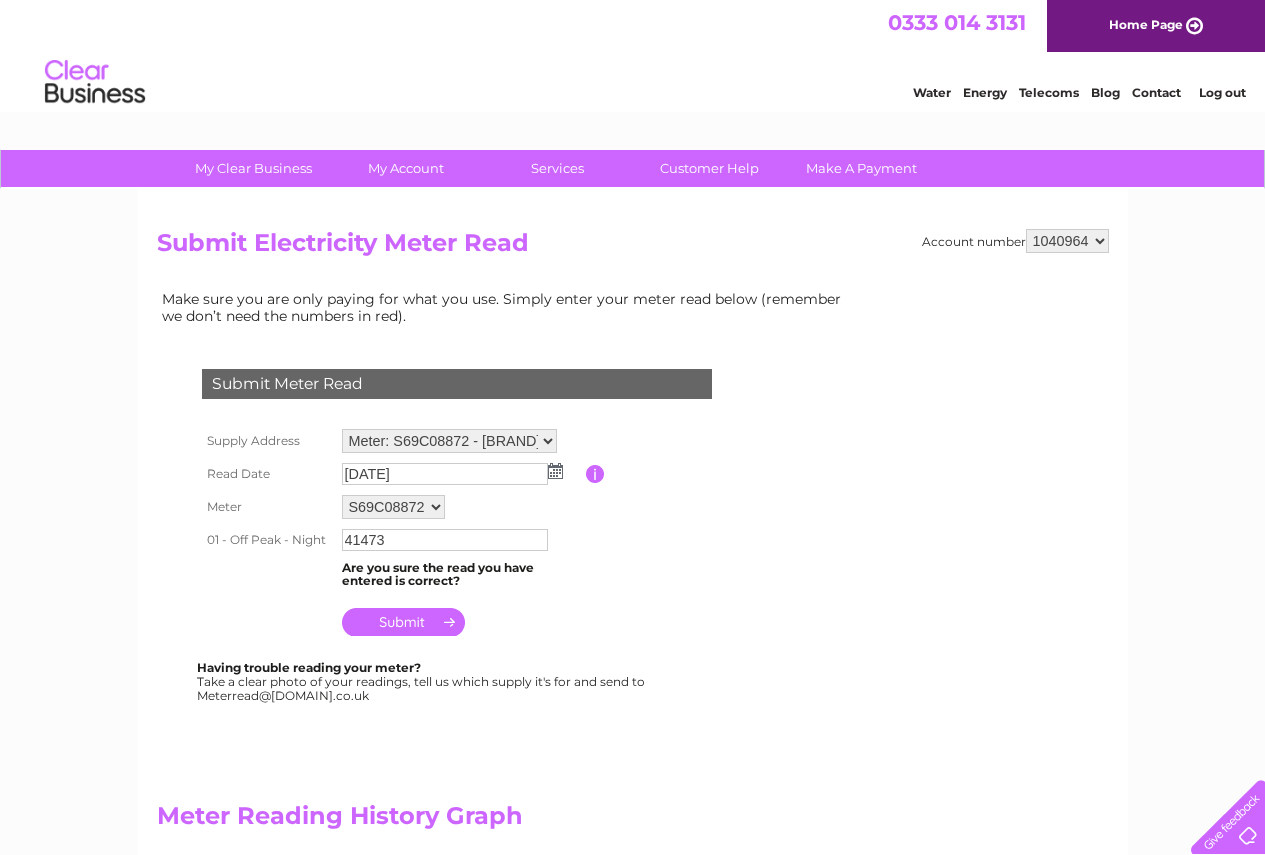 click at bounding box center [403, 622] 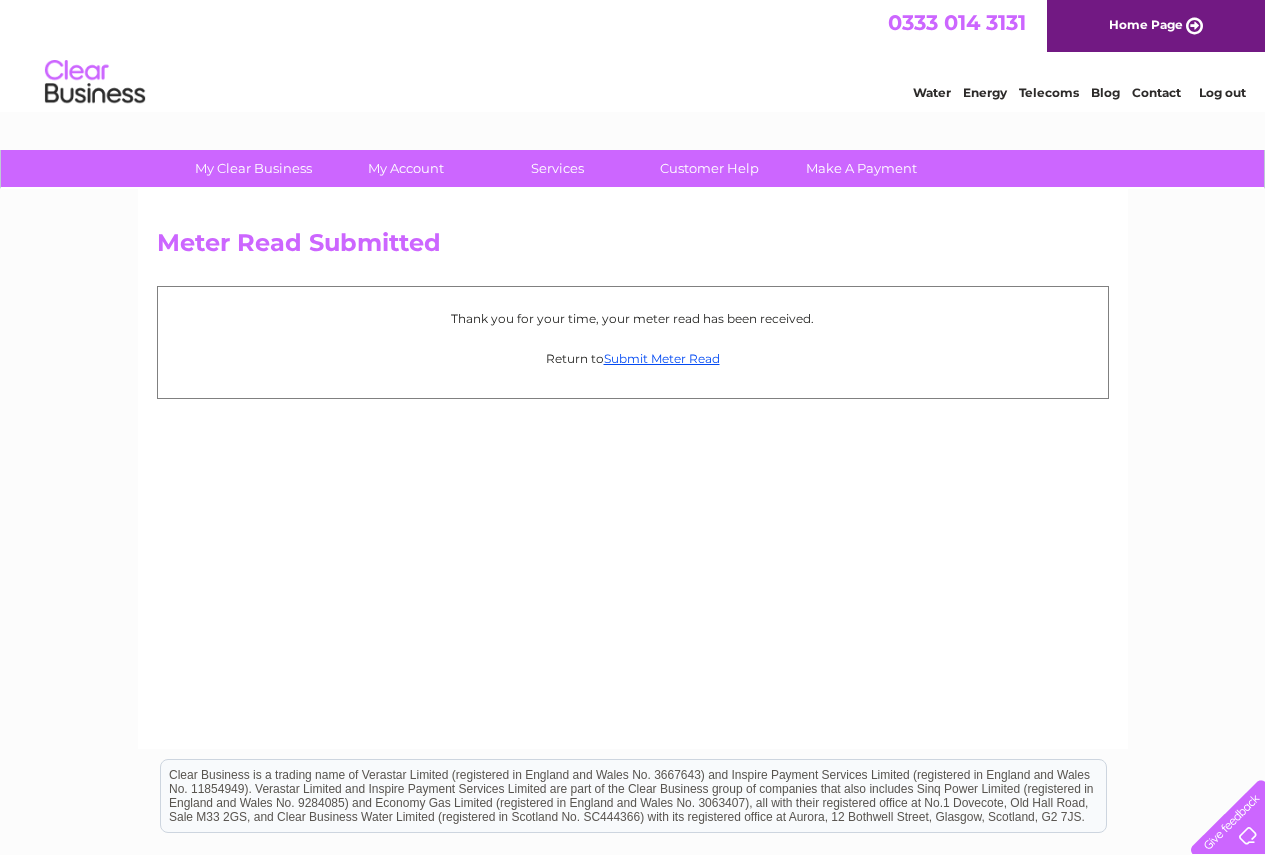 scroll, scrollTop: 0, scrollLeft: 0, axis: both 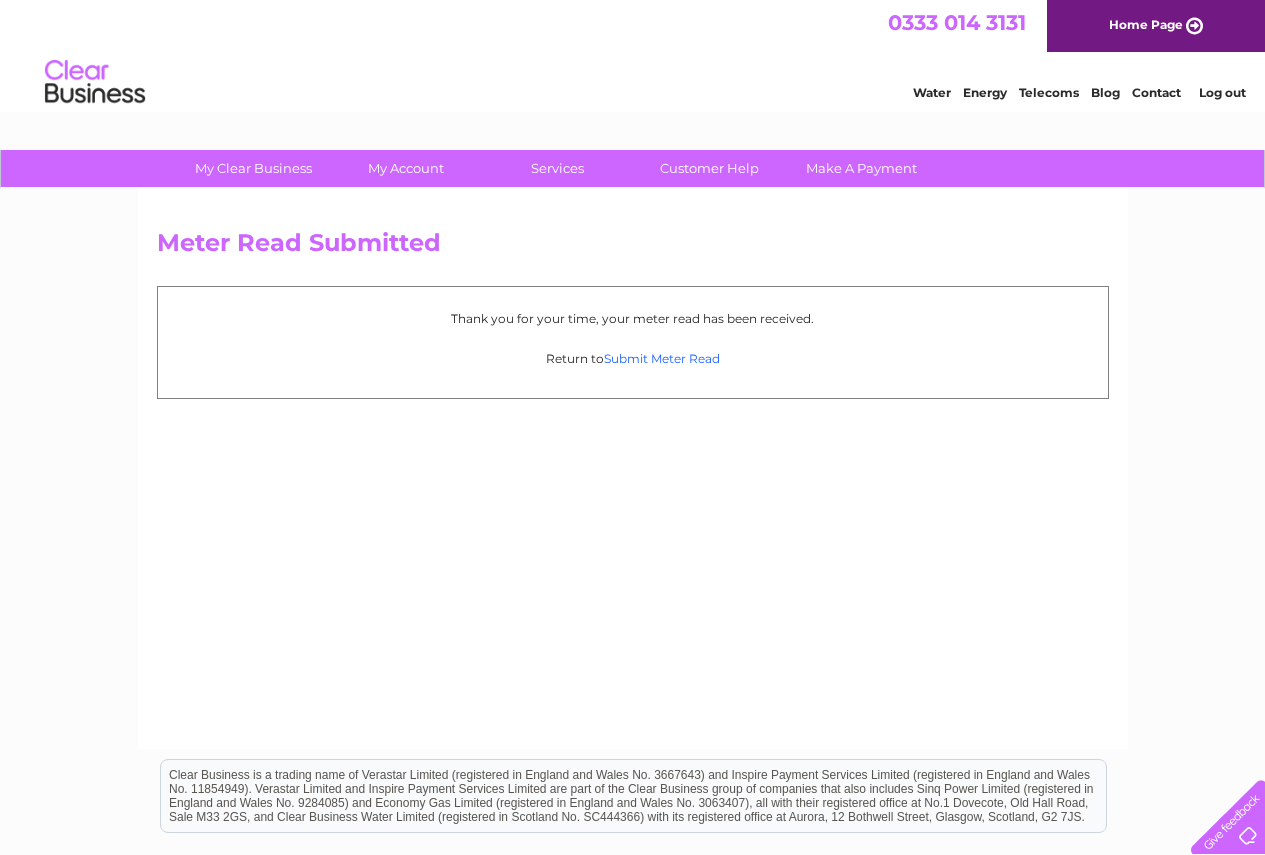 click on "Submit Meter Read" at bounding box center (662, 358) 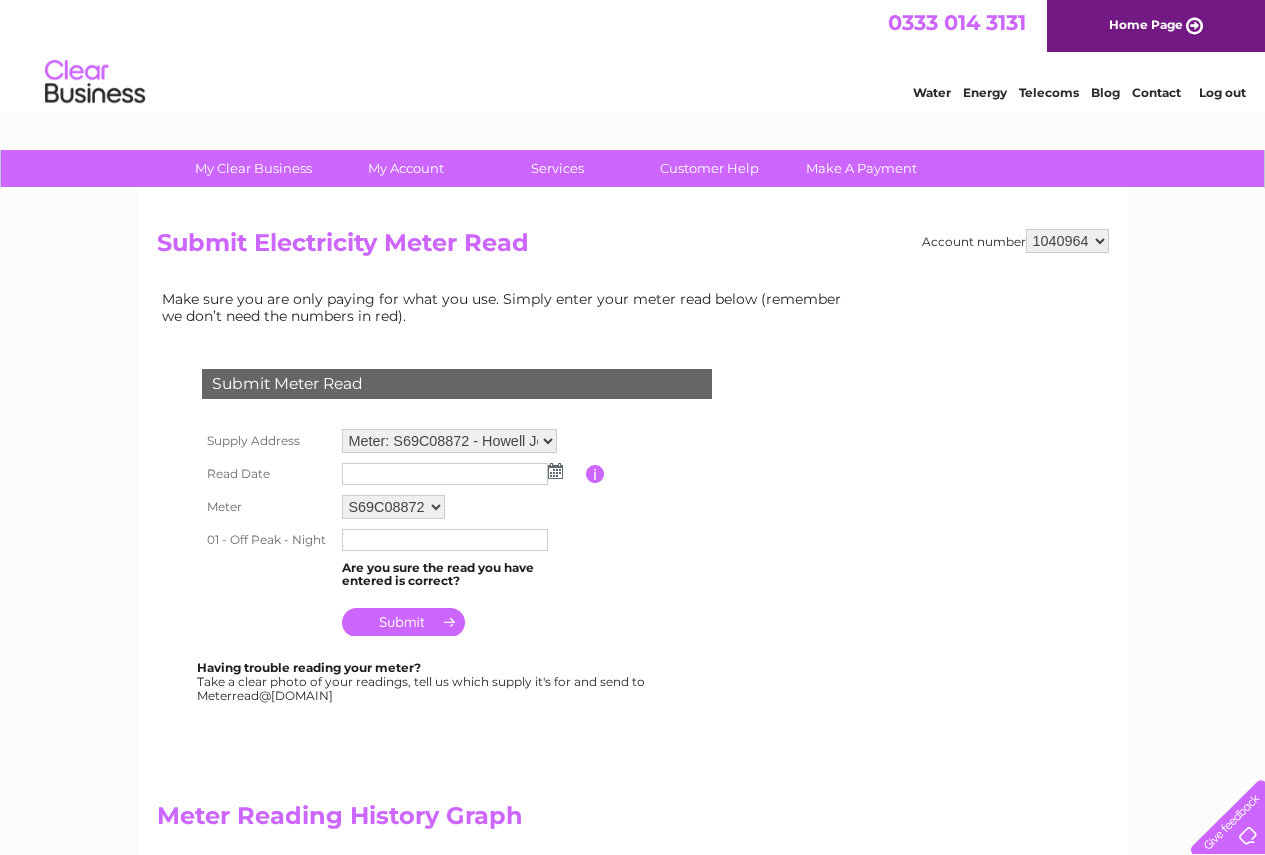 scroll, scrollTop: 0, scrollLeft: 0, axis: both 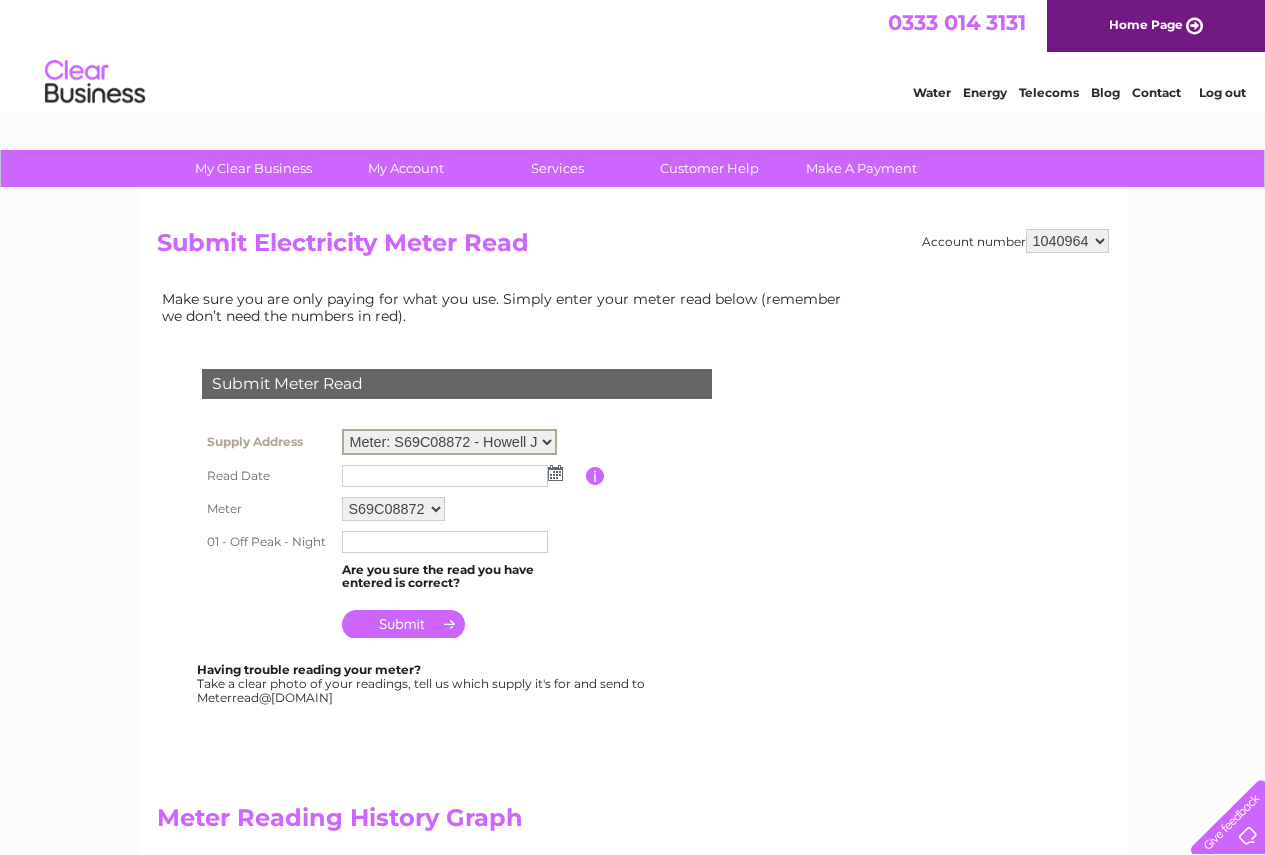 click at bounding box center (445, 476) 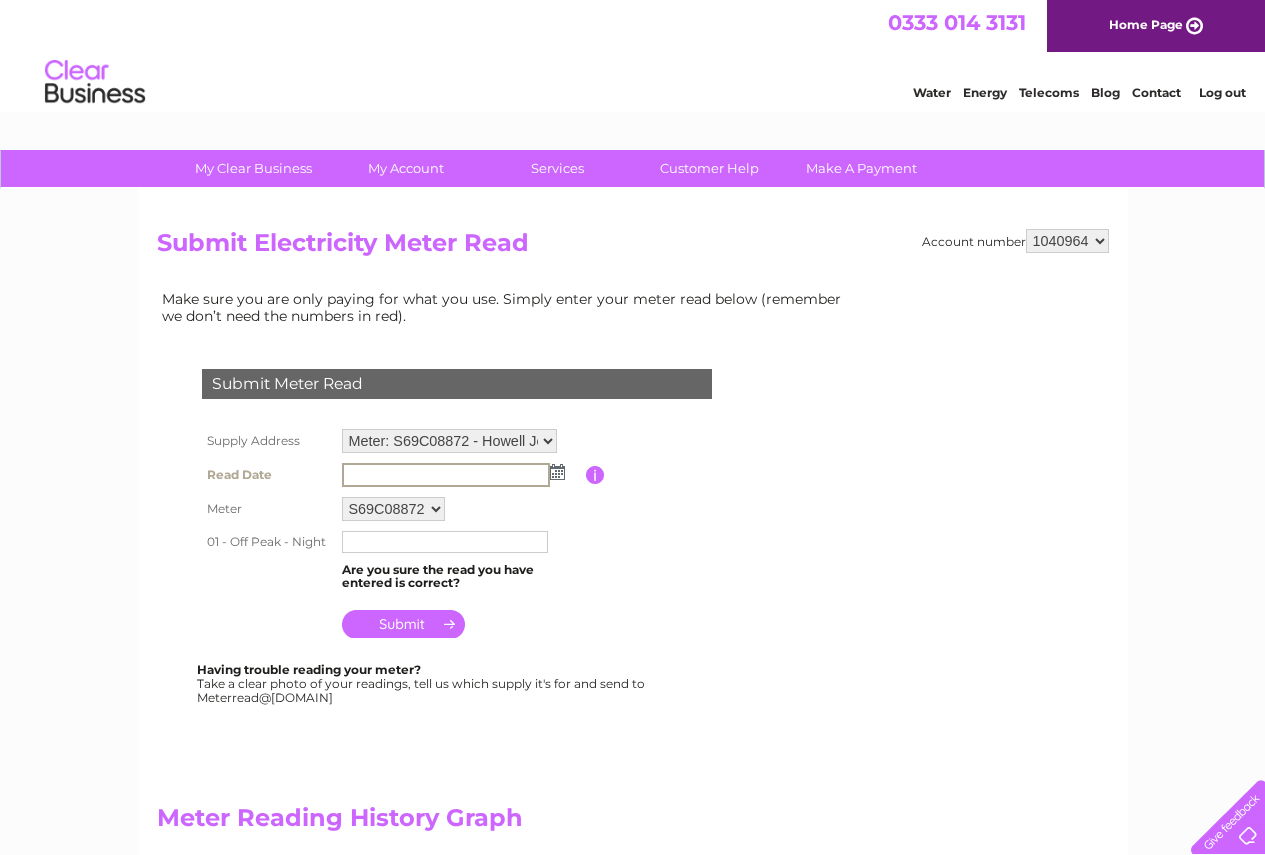 click at bounding box center (557, 472) 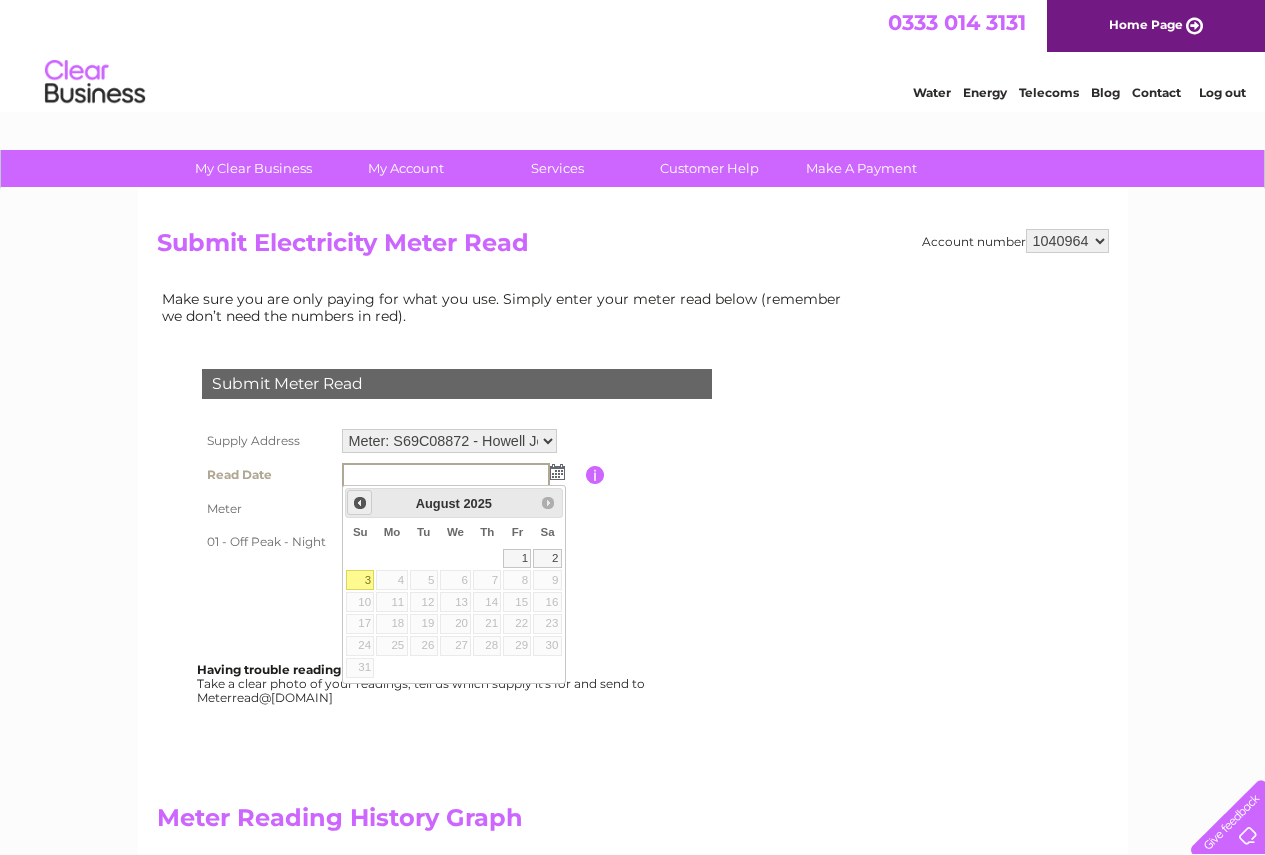 click on "Prev" at bounding box center [360, 503] 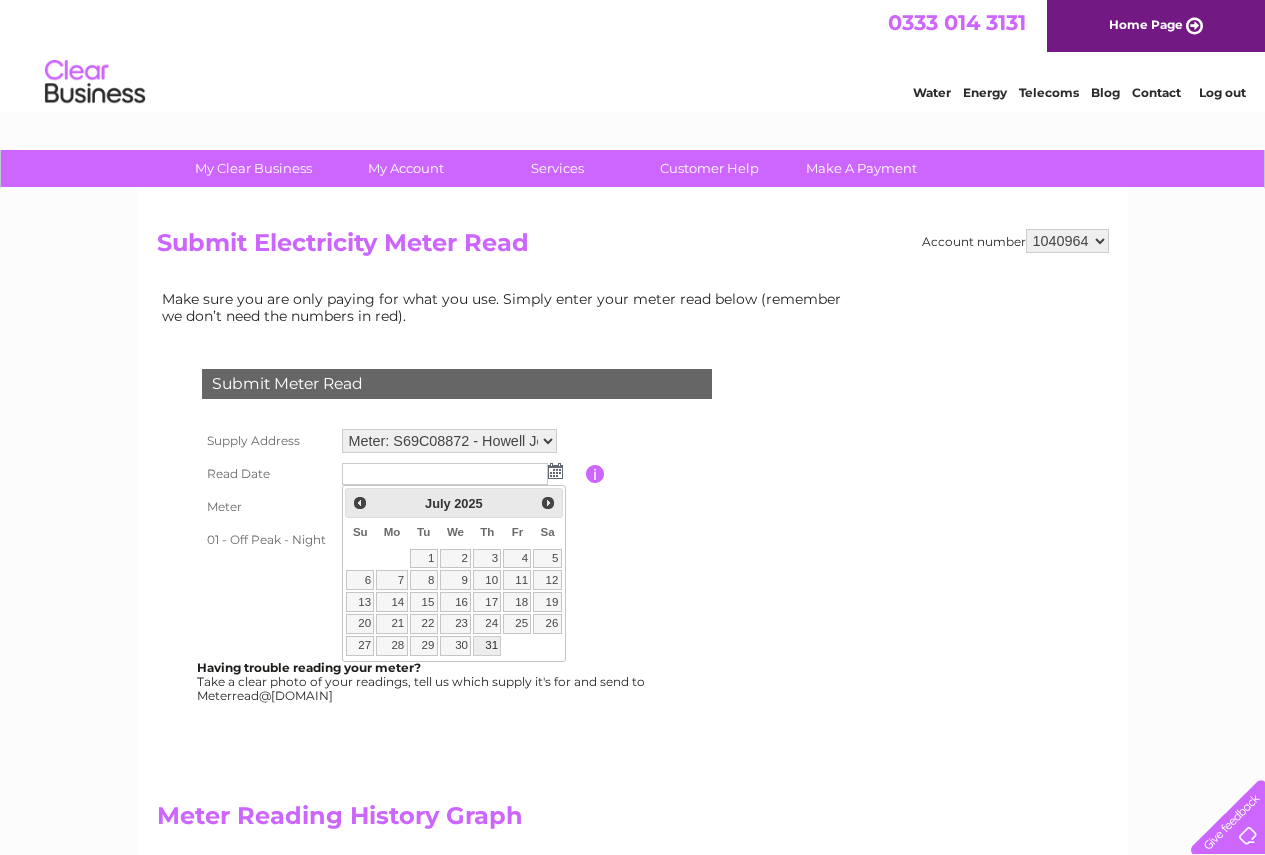 click on "31" at bounding box center [487, 646] 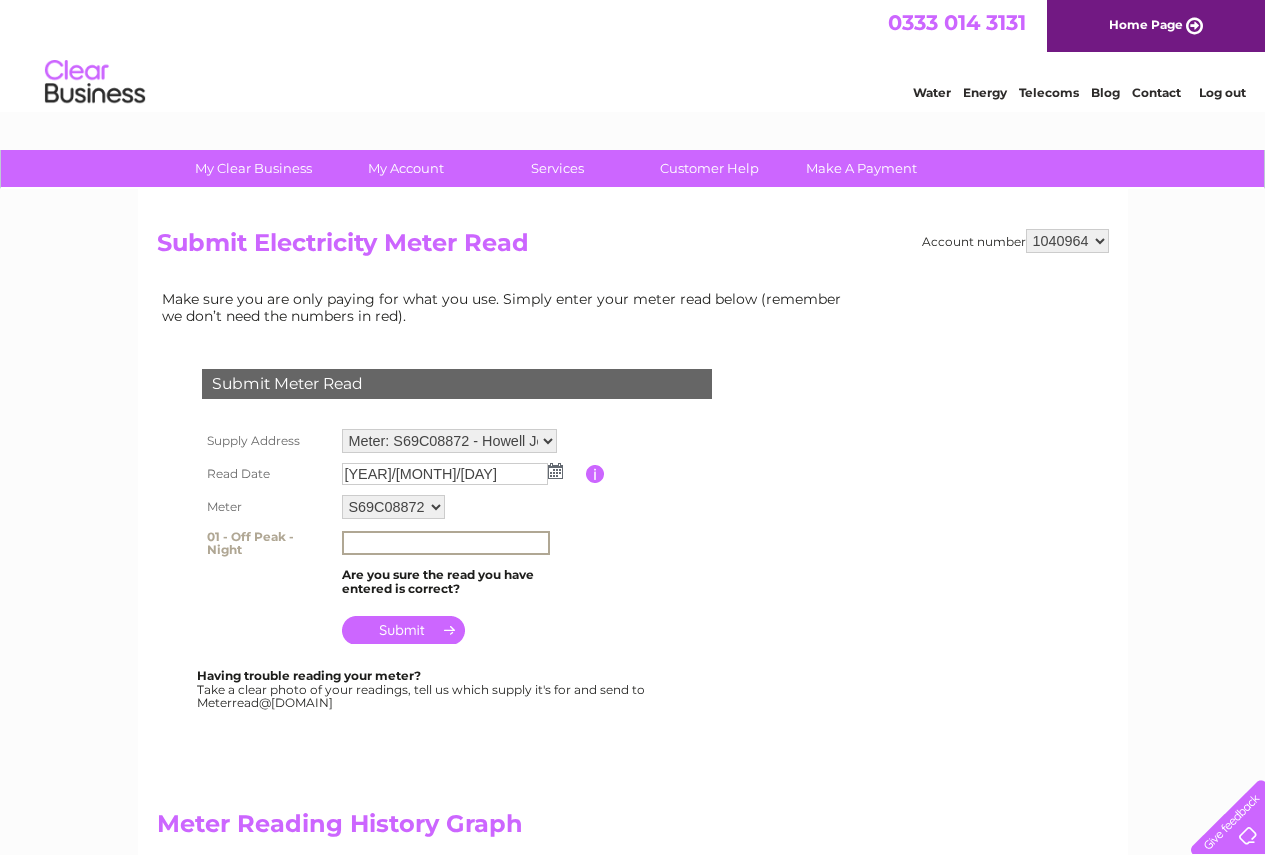 click at bounding box center [446, 543] 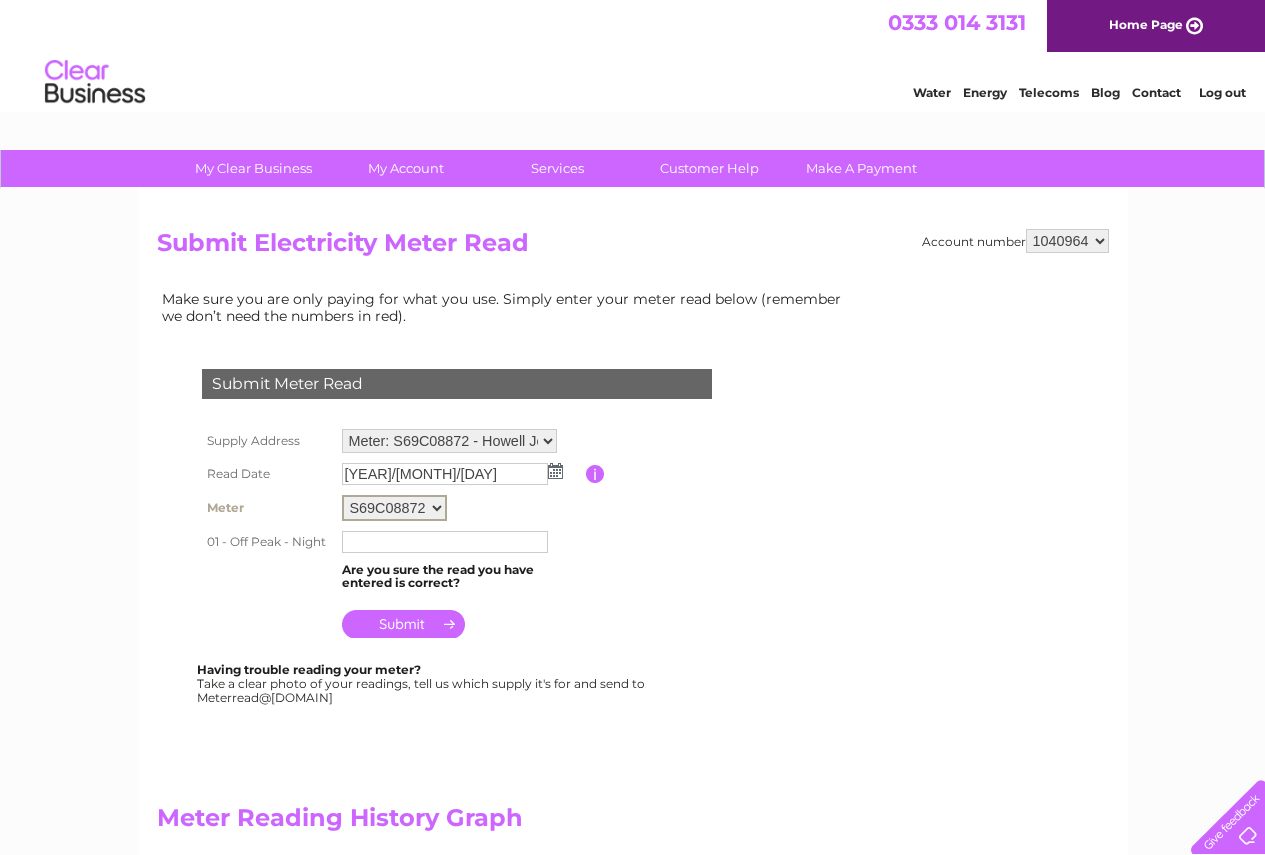 click on "S69C08872" at bounding box center [394, 508] 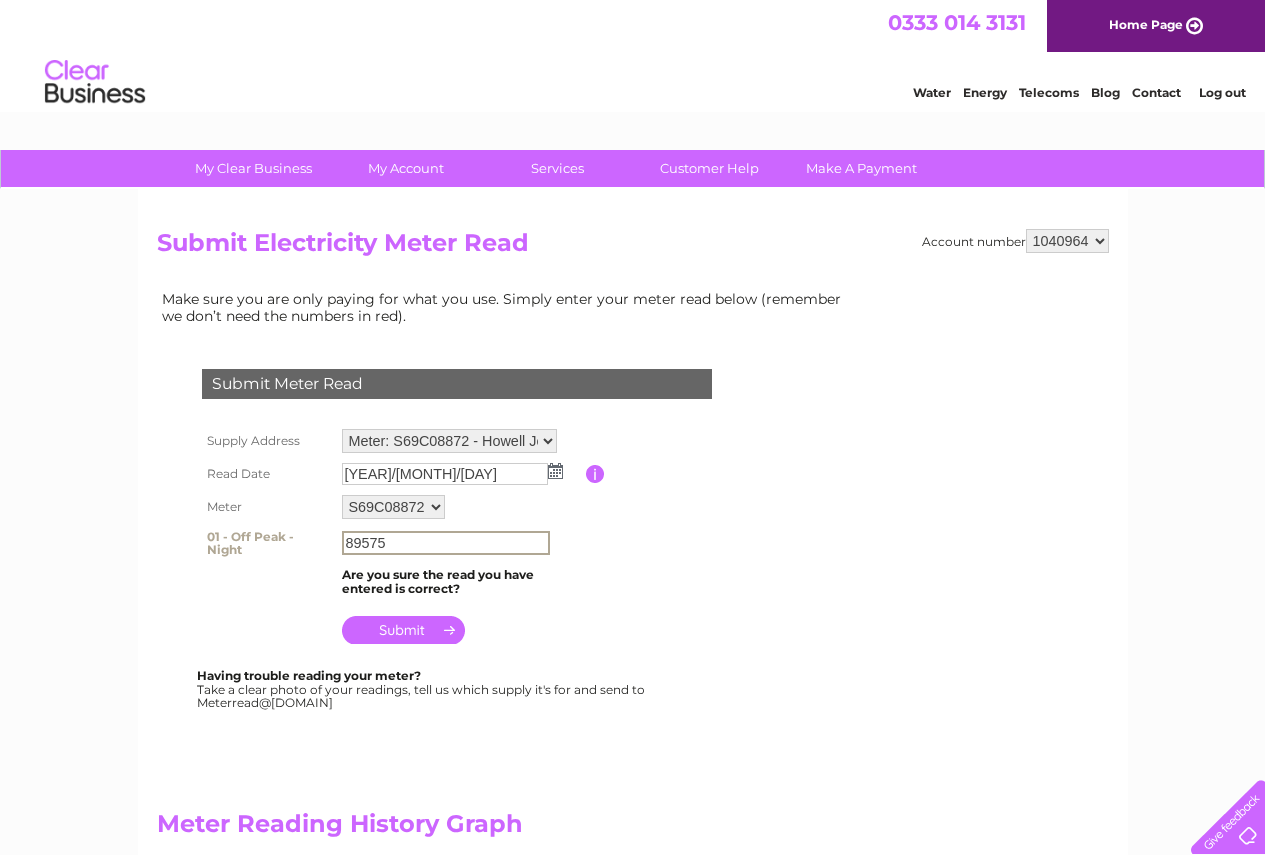 type on "89575" 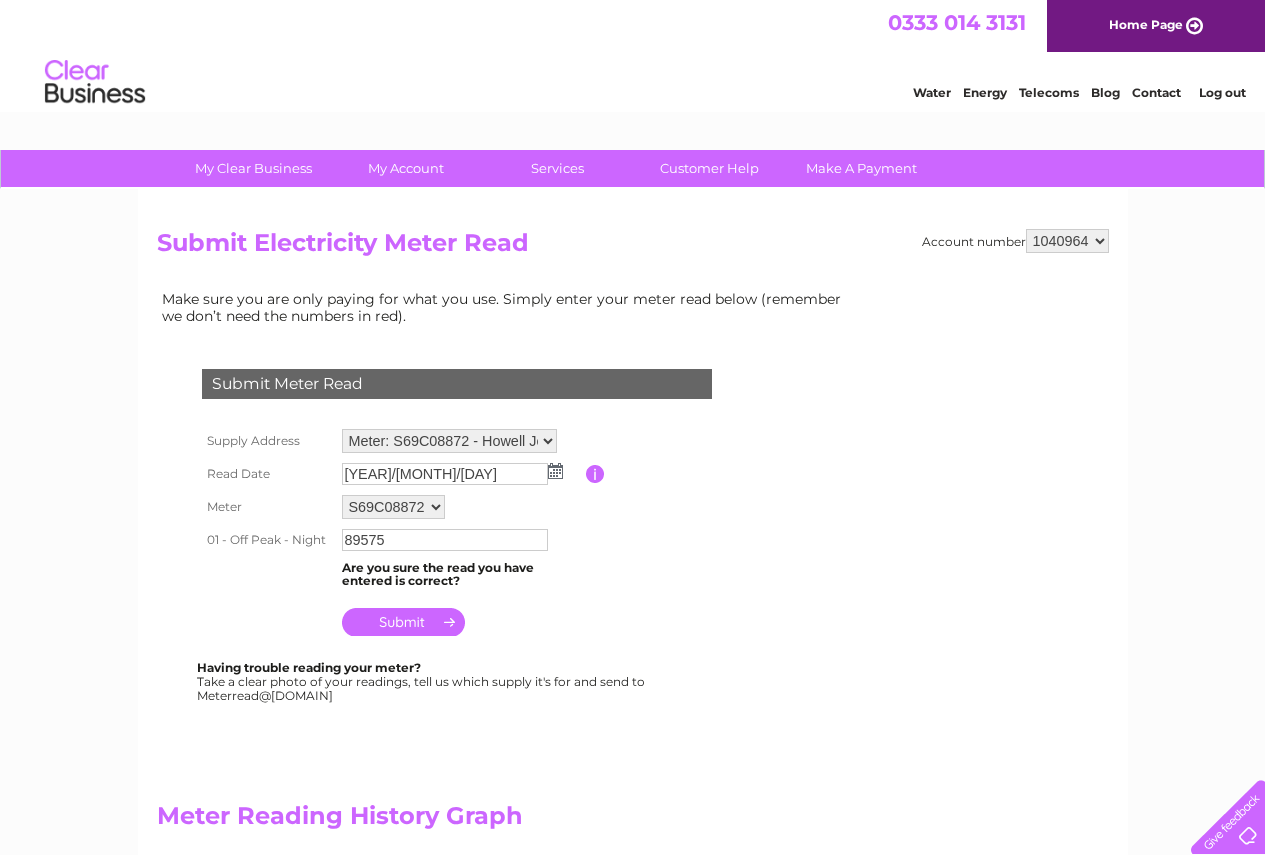 click at bounding box center [403, 622] 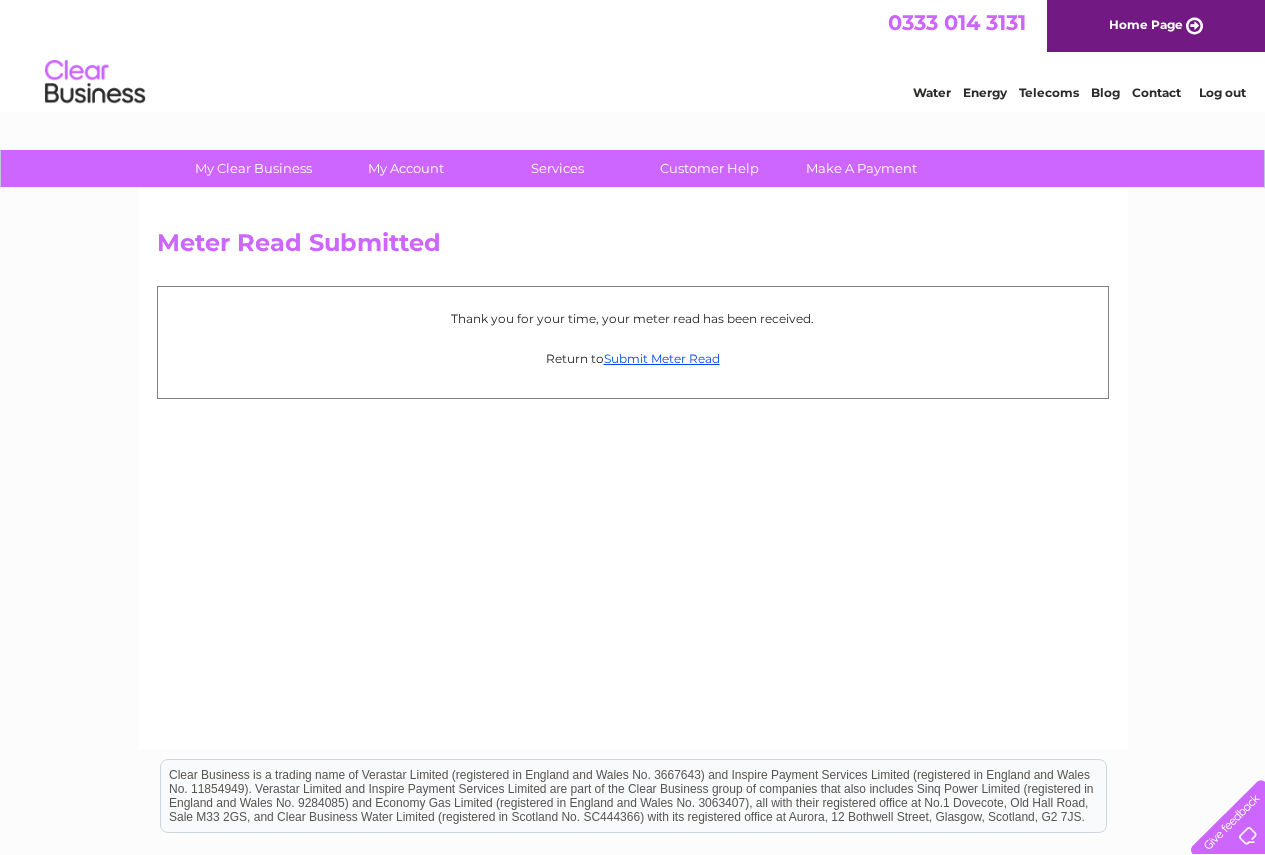 scroll, scrollTop: 0, scrollLeft: 0, axis: both 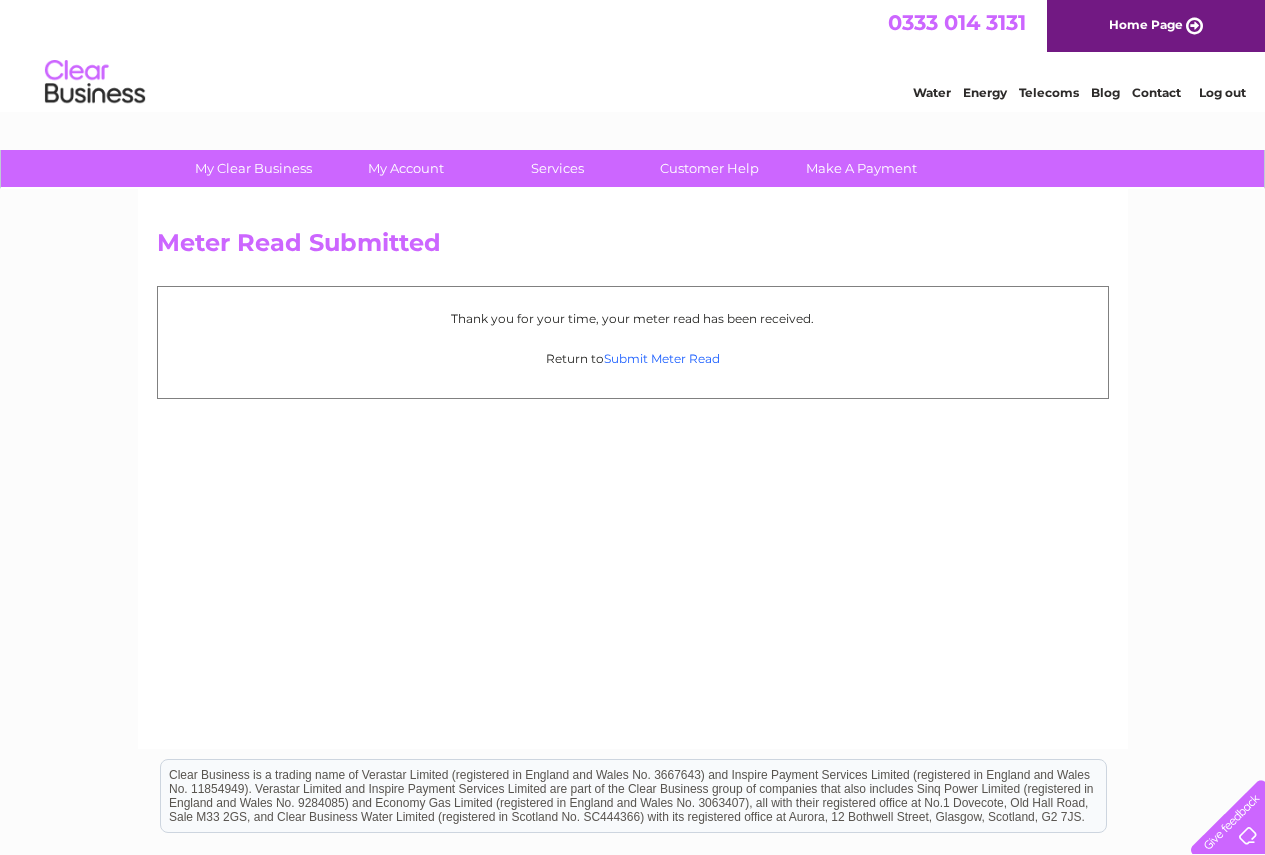 click on "Submit Meter Read" at bounding box center [662, 358] 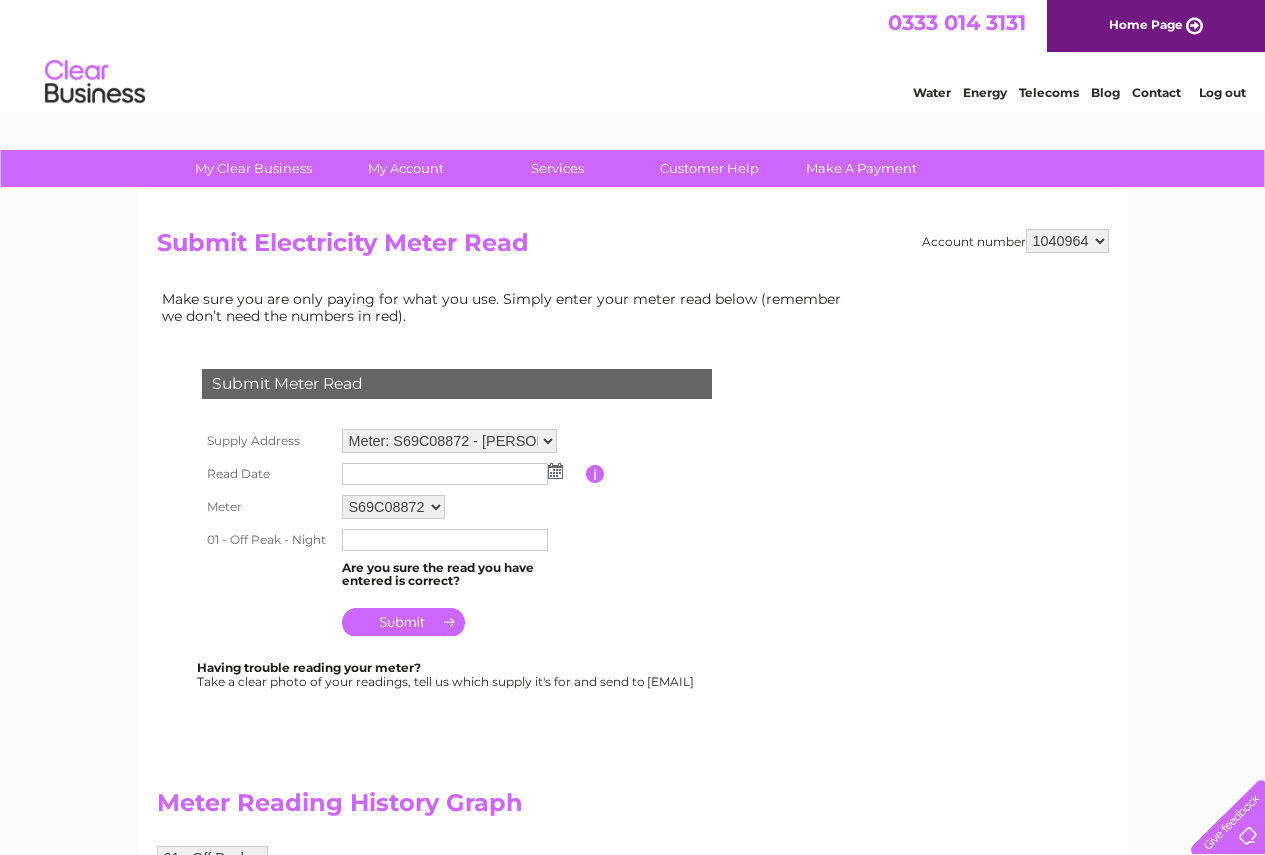 scroll, scrollTop: 0, scrollLeft: 0, axis: both 